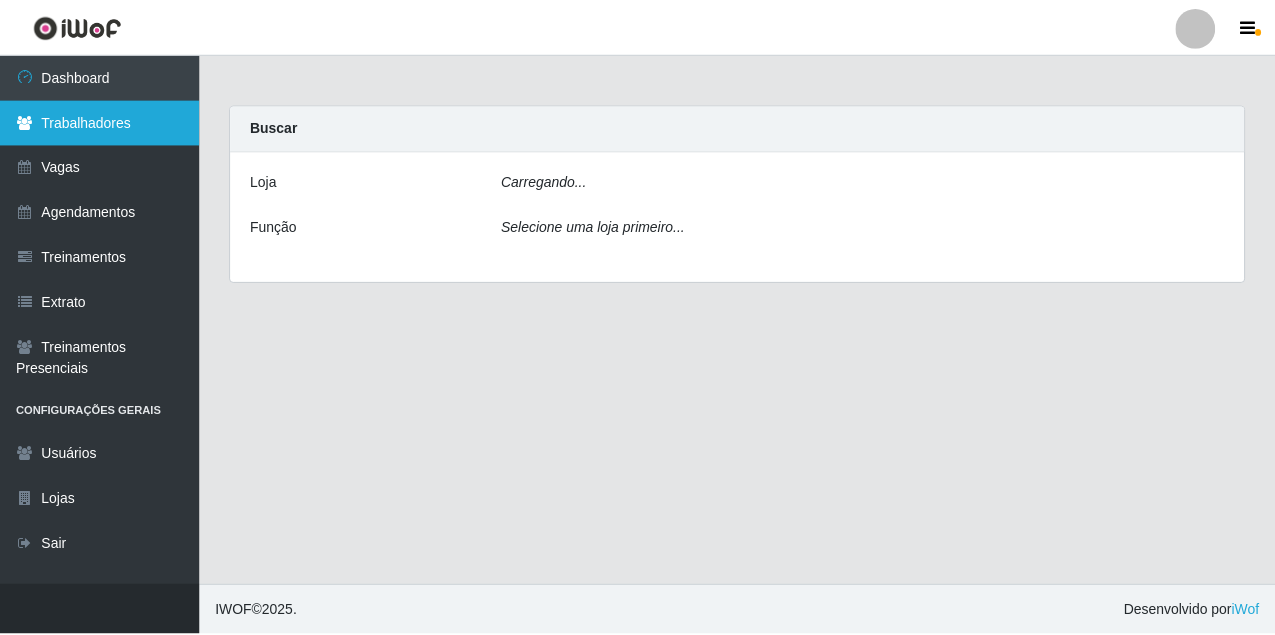 scroll, scrollTop: 0, scrollLeft: 0, axis: both 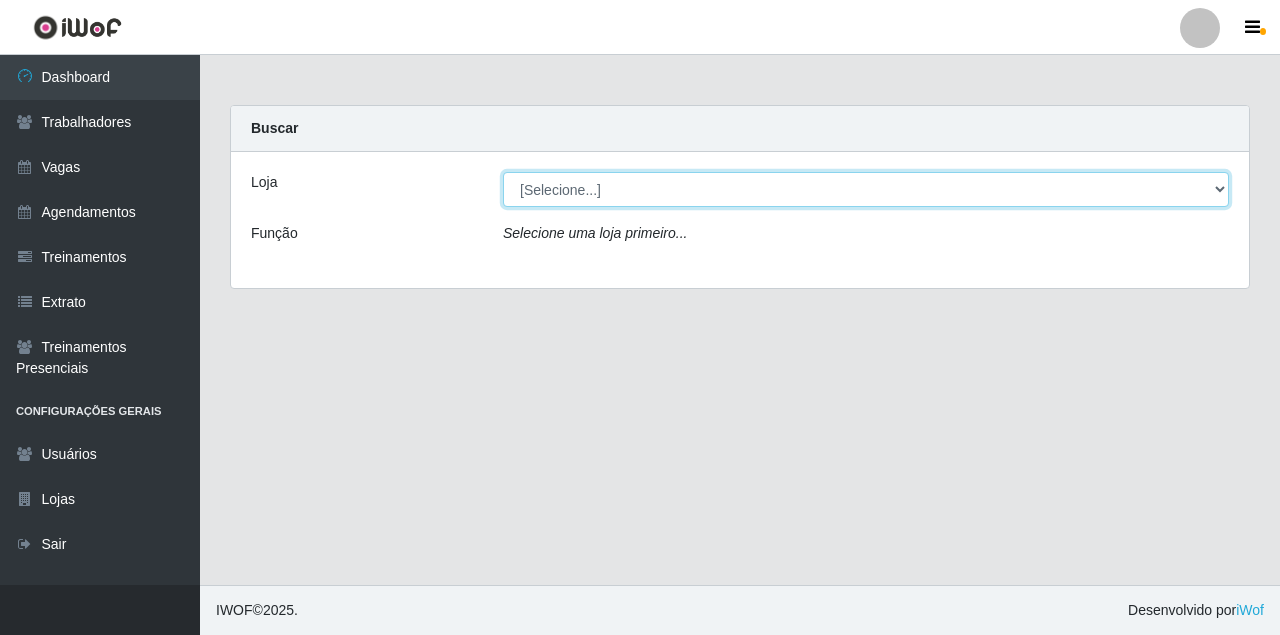 click on "[Selecione...] Castelinho Supermercado" at bounding box center [866, 189] 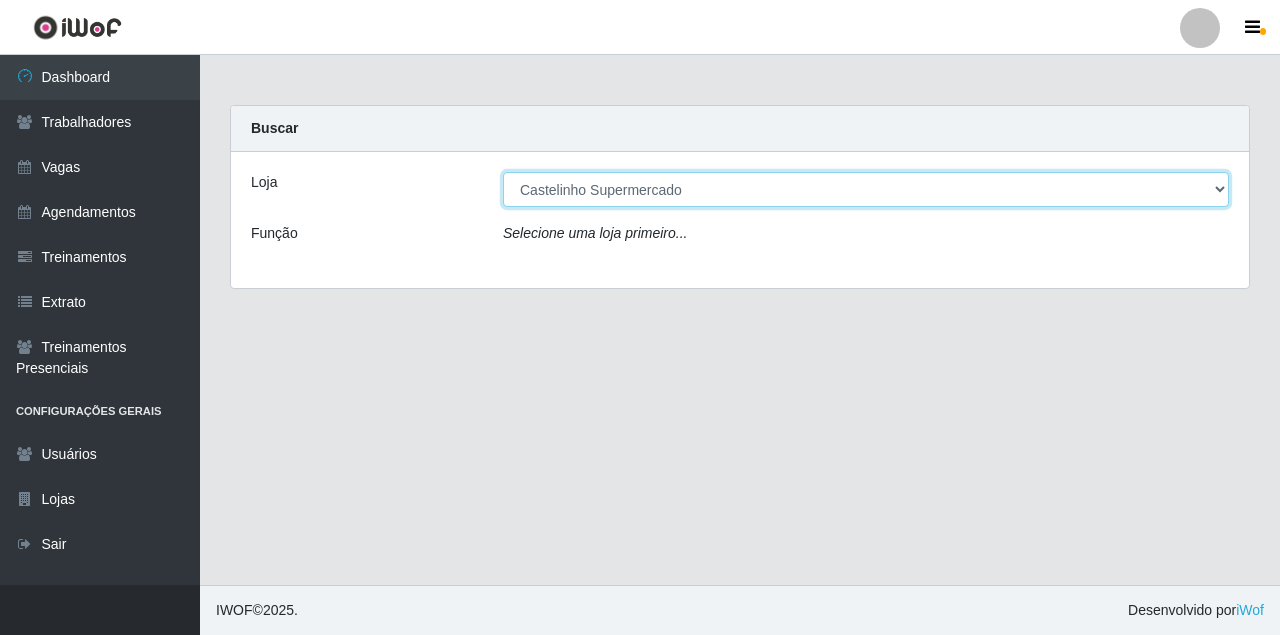 click on "[Selecione...] Castelinho Supermercado" at bounding box center (866, 189) 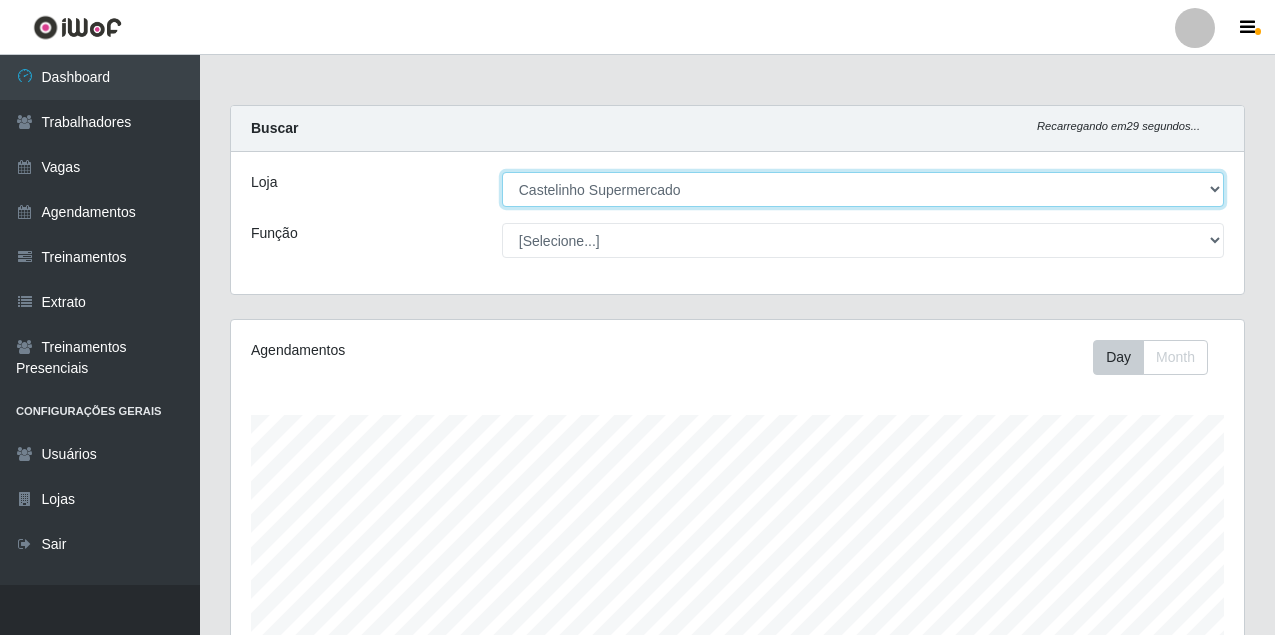scroll, scrollTop: 999585, scrollLeft: 998987, axis: both 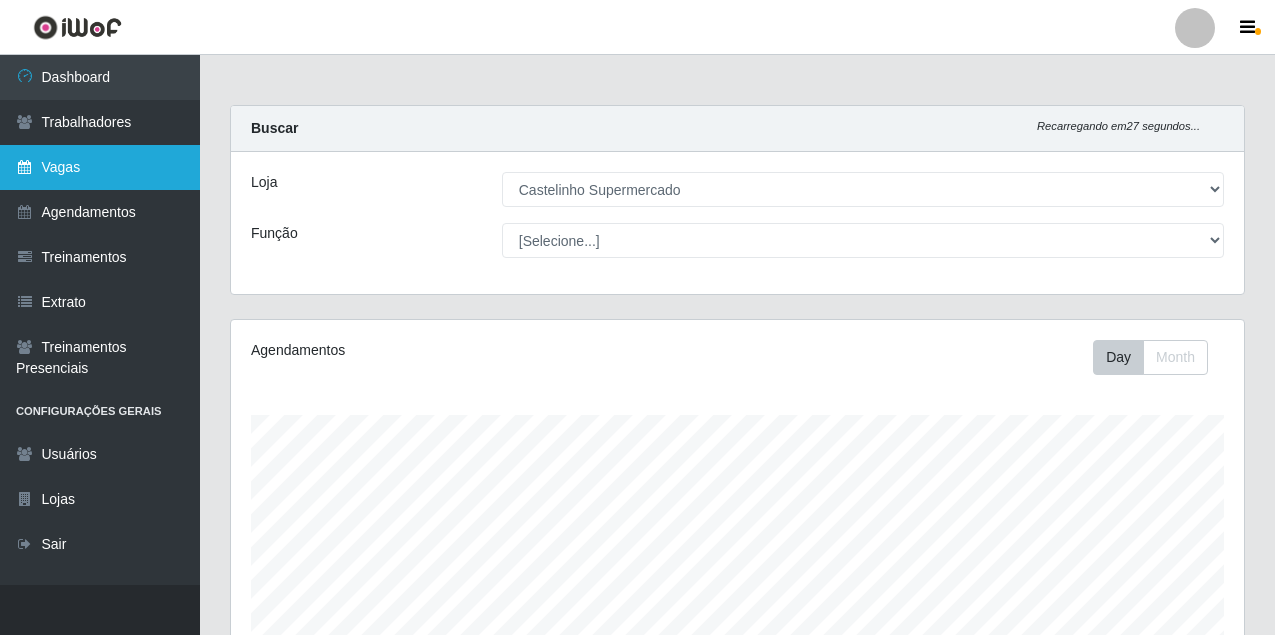 click on "Vagas" at bounding box center [100, 167] 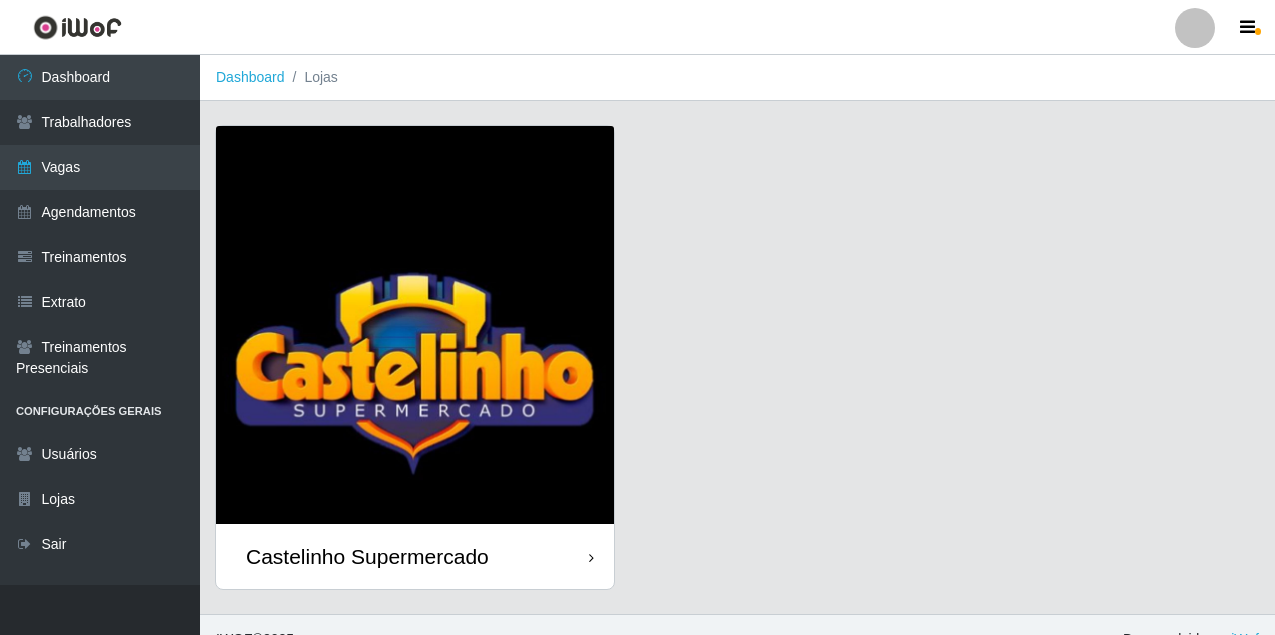 click on "Castelinho Supermercado" at bounding box center (415, 556) 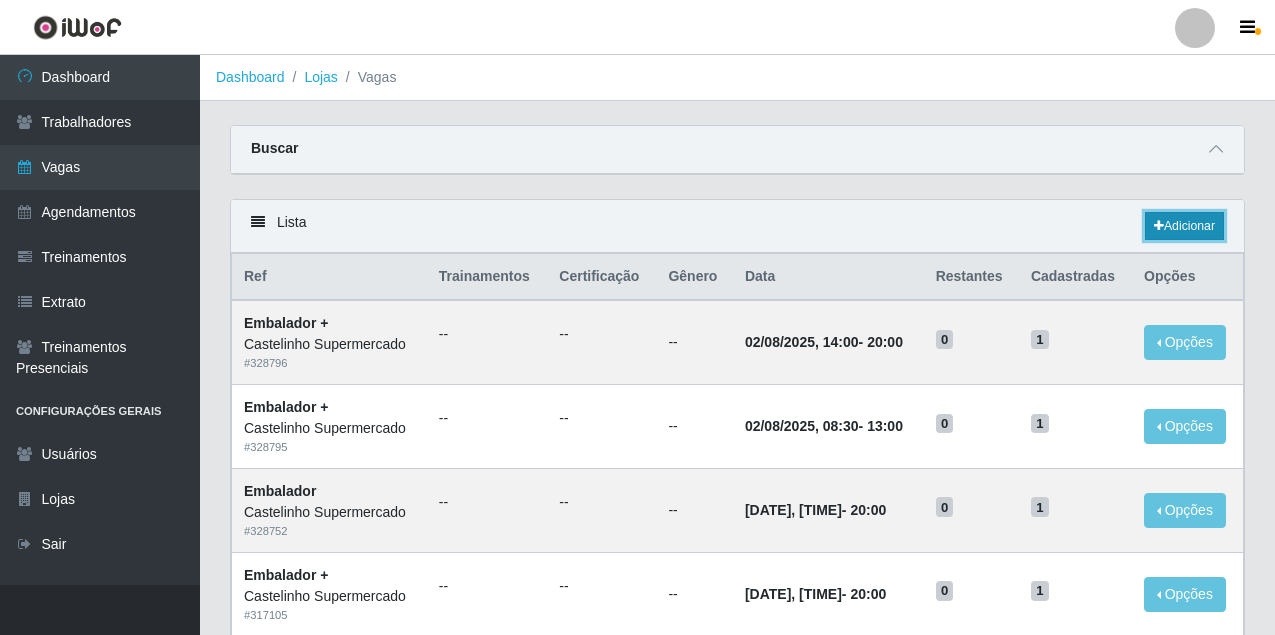 click on "Adicionar" at bounding box center (1184, 226) 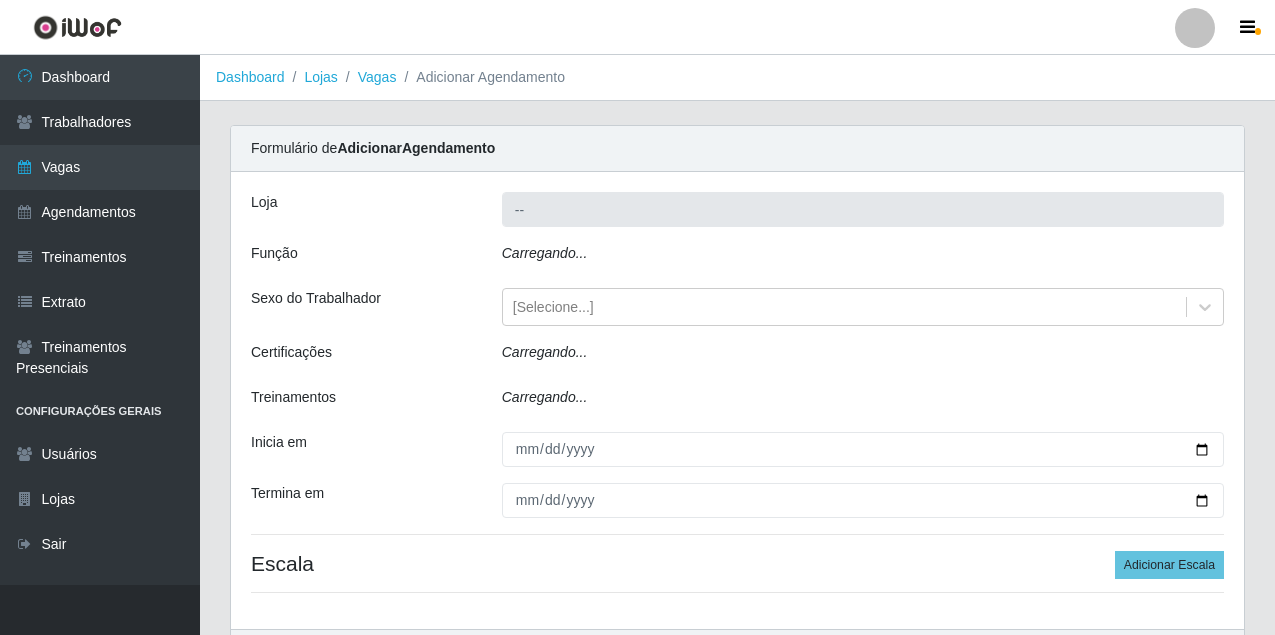 type on "Castelinho Supermercado" 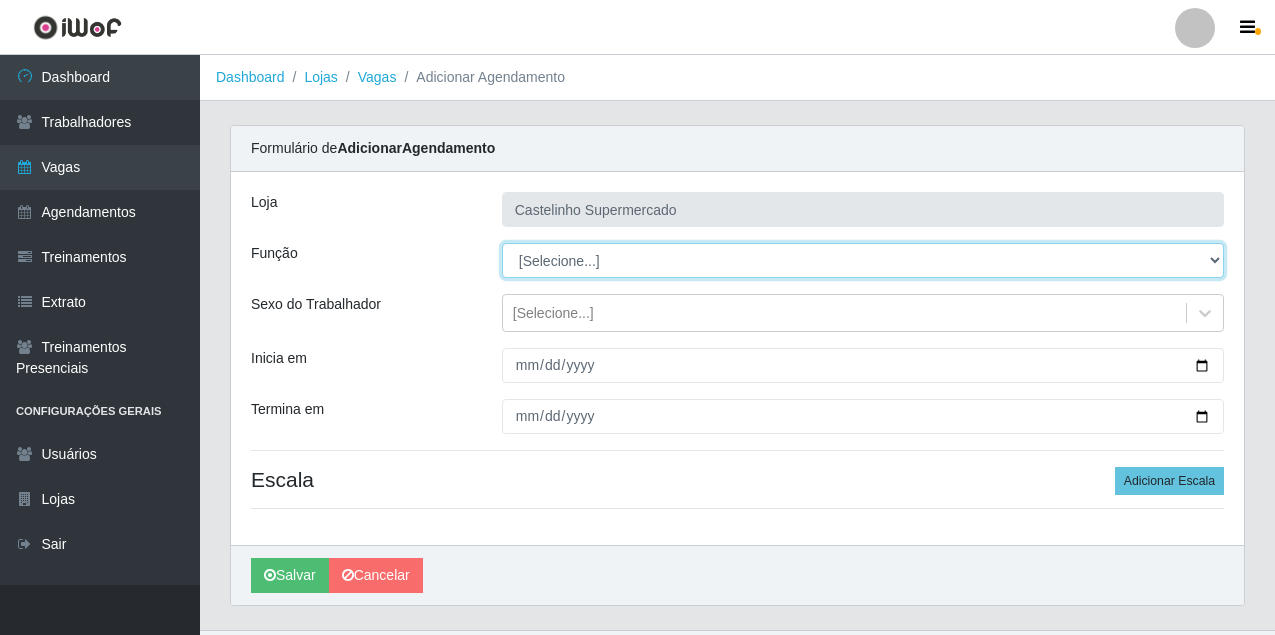 click on "[Selecione...] ASG ASG + ASG ++ Balconista de Açougue Balconista de Açougue + Balconista de Açougue ++ Carregador e Descarregador de Caminhão Carregador e Descarregador de Caminhão + Carregador e Descarregador de Caminhão ++ Embalador Embalador + Embalador ++ Operador de Caixa Operador de Caixa + Operador de Caixa ++ Repositor Repositor + Repositor ++" at bounding box center [863, 260] 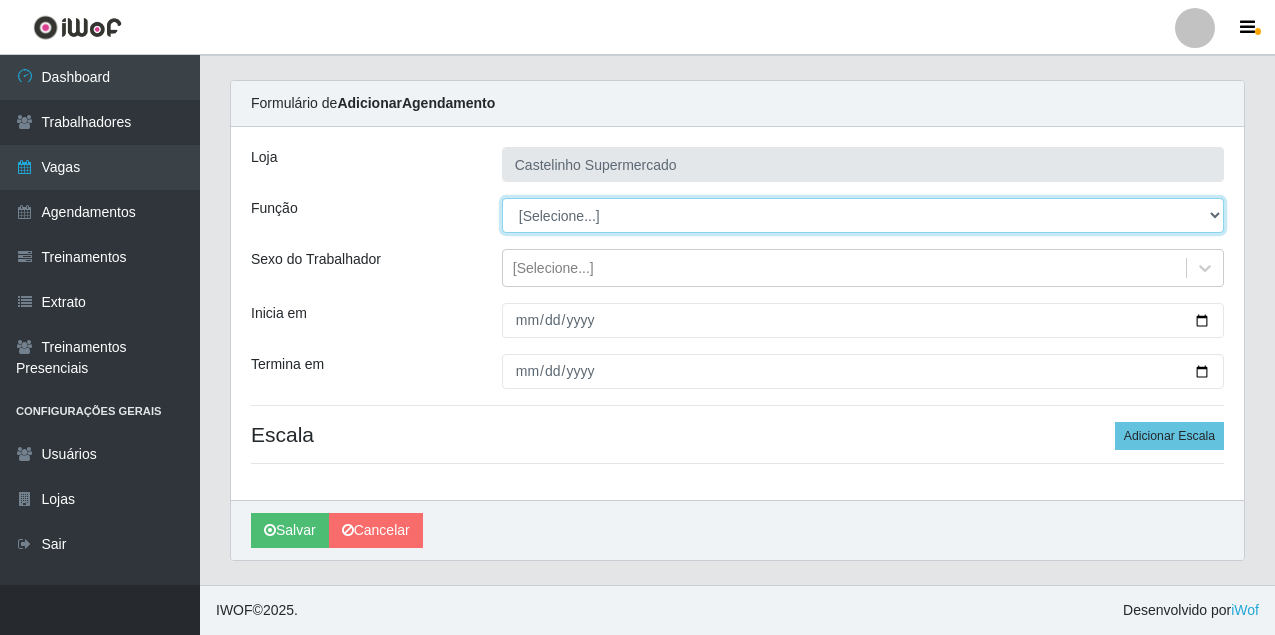 click on "[Selecione...] ASG ASG + ASG ++ Balconista de Açougue Balconista de Açougue + Balconista de Açougue ++ Carregador e Descarregador de Caminhão Carregador e Descarregador de Caminhão + Carregador e Descarregador de Caminhão ++ Embalador Embalador + Embalador ++ Operador de Caixa Operador de Caixa + Operador de Caixa ++ Repositor Repositor + Repositor ++" at bounding box center [863, 215] 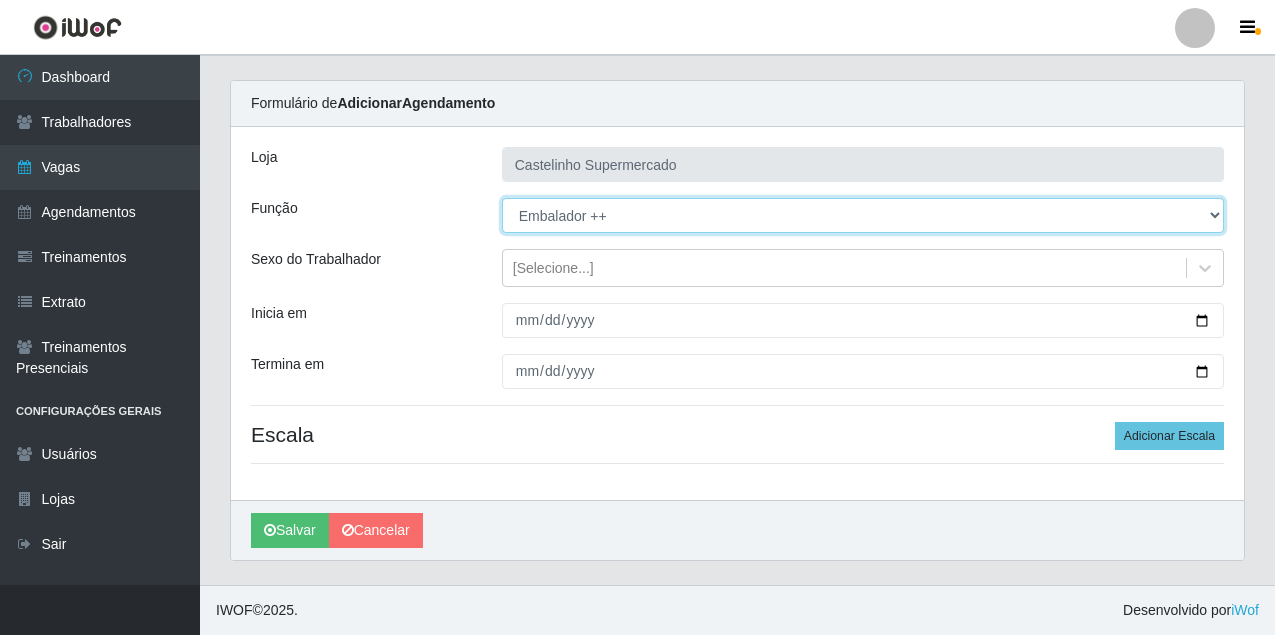 click on "[Selecione...] ASG ASG + ASG ++ Balconista de Açougue Balconista de Açougue + Balconista de Açougue ++ Carregador e Descarregador de Caminhão Carregador e Descarregador de Caminhão + Carregador e Descarregador de Caminhão ++ Embalador Embalador + Embalador ++ Operador de Caixa Operador de Caixa + Operador de Caixa ++ Repositor Repositor + Repositor ++" at bounding box center [863, 215] 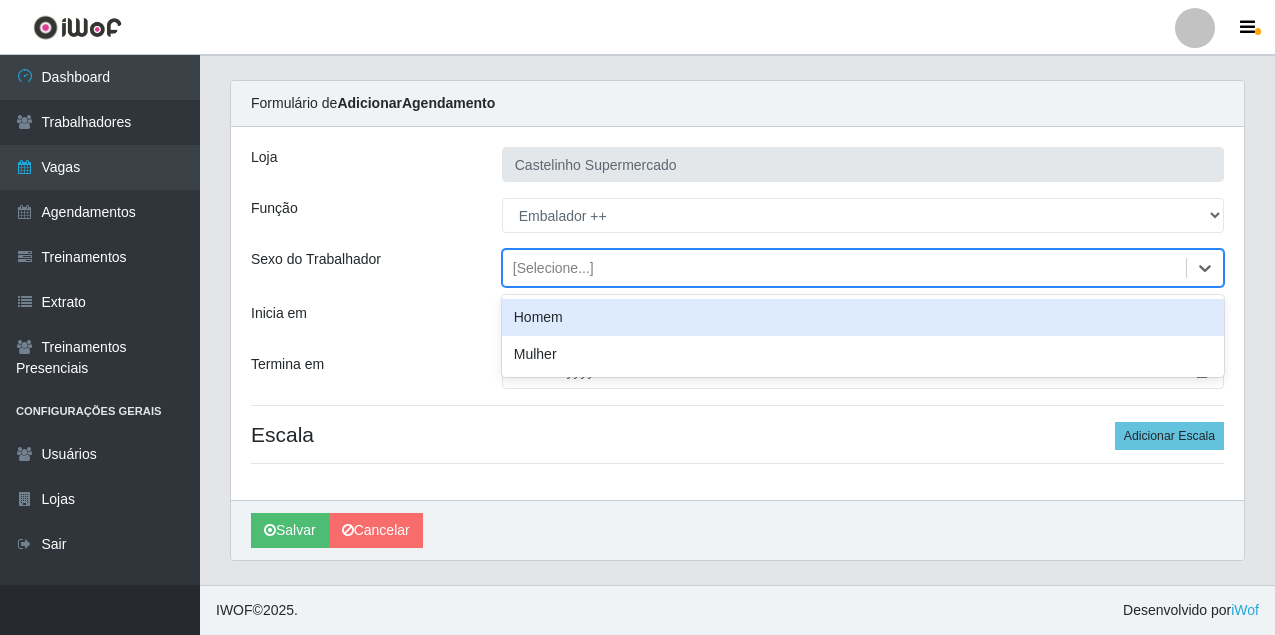click on "[Selecione...]" at bounding box center [553, 268] 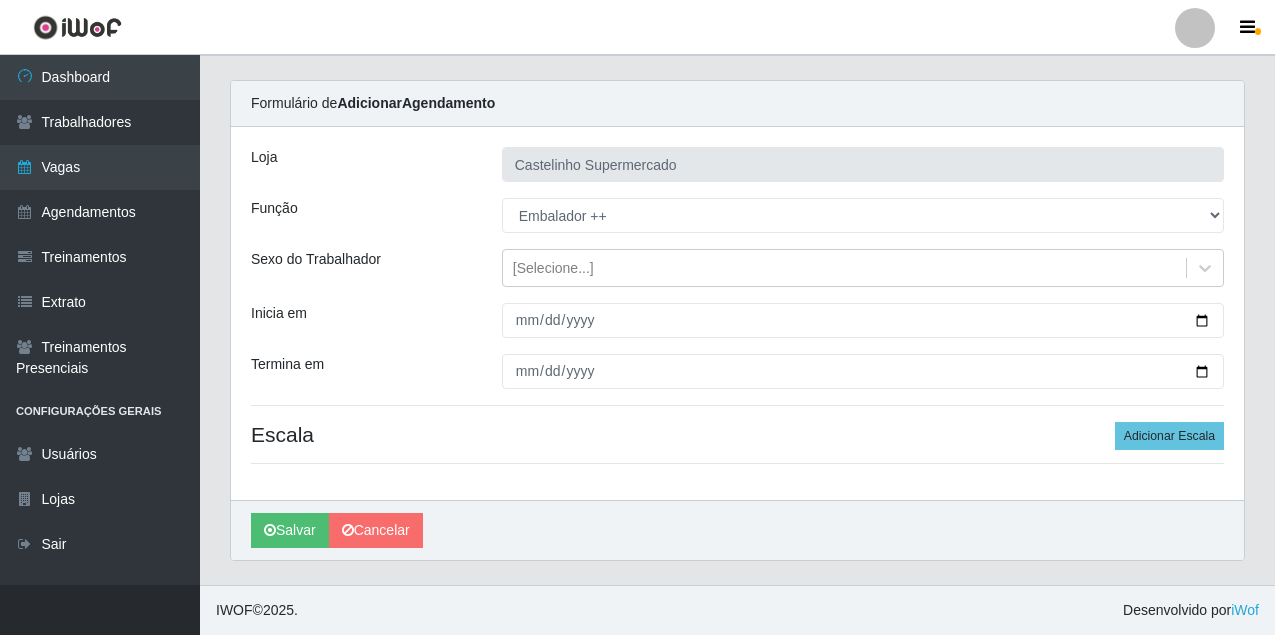 click on "Loja Castelinho Supermercado Função [Selecione...] ASG ASG + ASG ++ Balconista de Açougue Balconista de Açougue + Balconista de Açougue ++ Carregador e Descarregador de Caminhão Carregador e Descarregador de Caminhão + Carregador e Descarregador de Caminhão ++ Embalador Embalador + Embalador ++ Operador de Caixa Operador de Caixa + Operador de Caixa ++ Repositor Repositor + Repositor ++ Sexo do Trabalhador [Selecione...] Inicia em Termina em Escala Adicionar Escala" at bounding box center (737, 313) 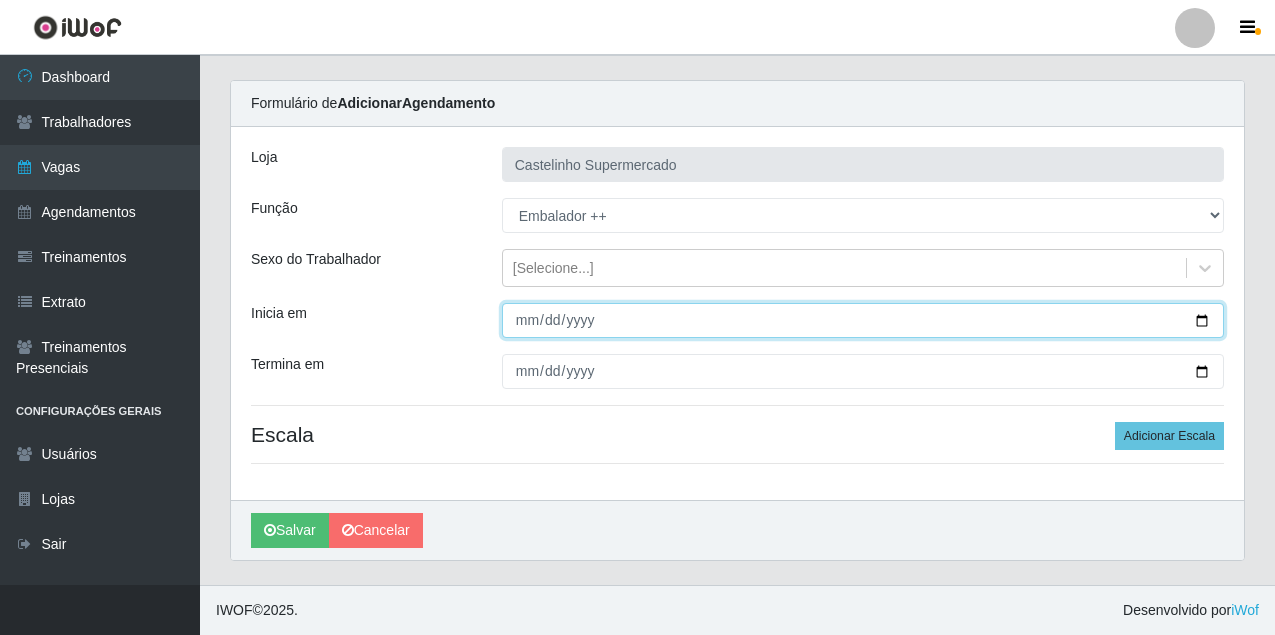 click on "Inicia em" at bounding box center (863, 320) 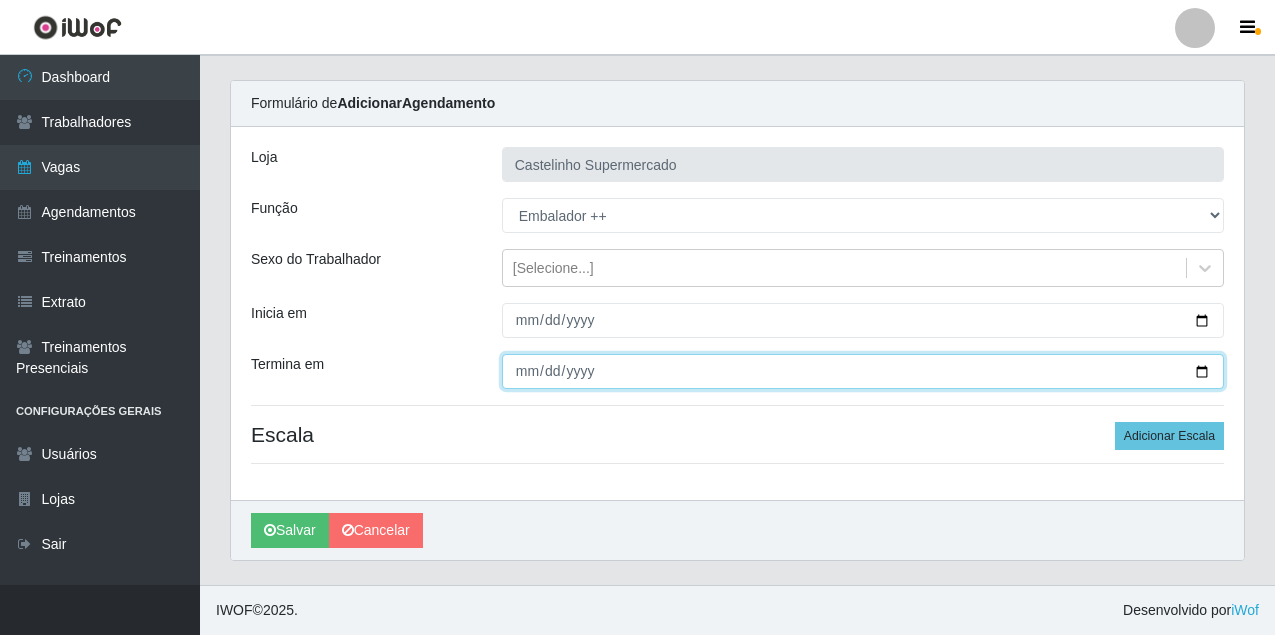 click on "Termina em" at bounding box center (863, 371) 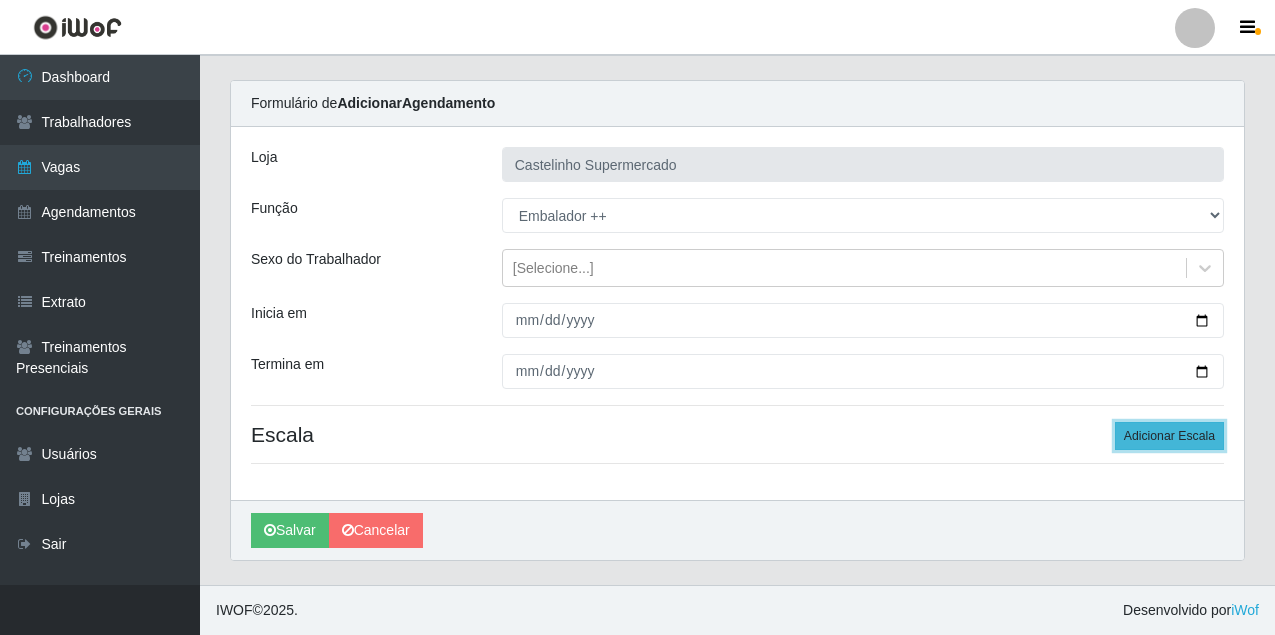 click on "Adicionar Escala" at bounding box center (1169, 436) 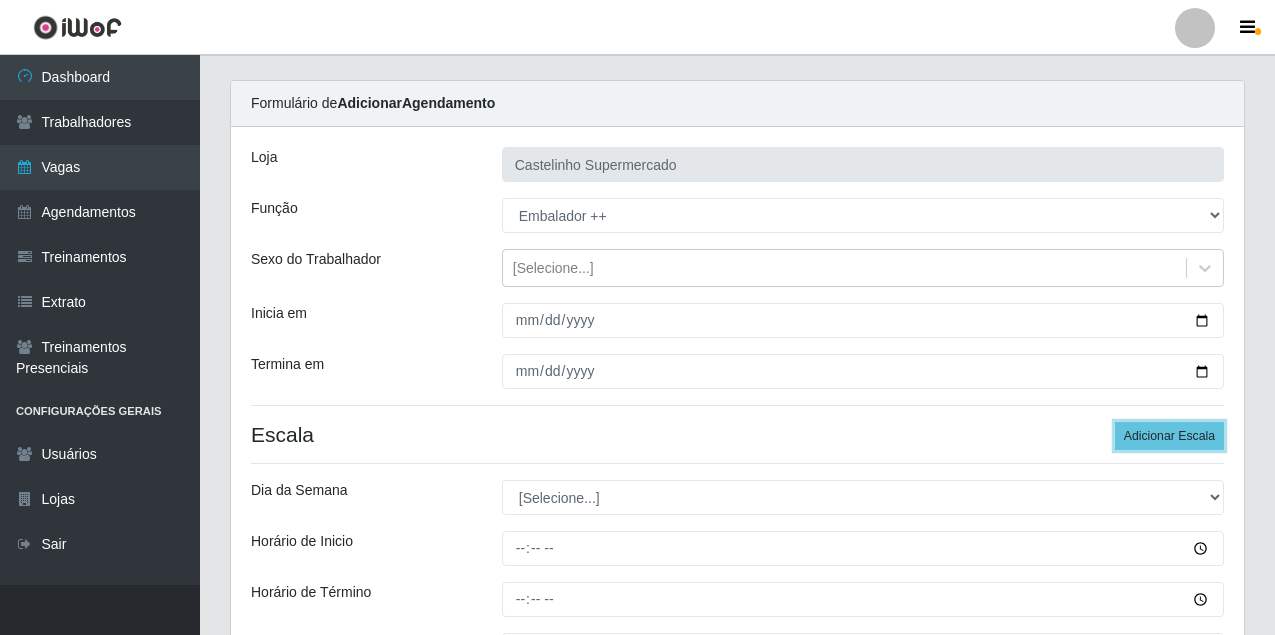 scroll, scrollTop: 266, scrollLeft: 0, axis: vertical 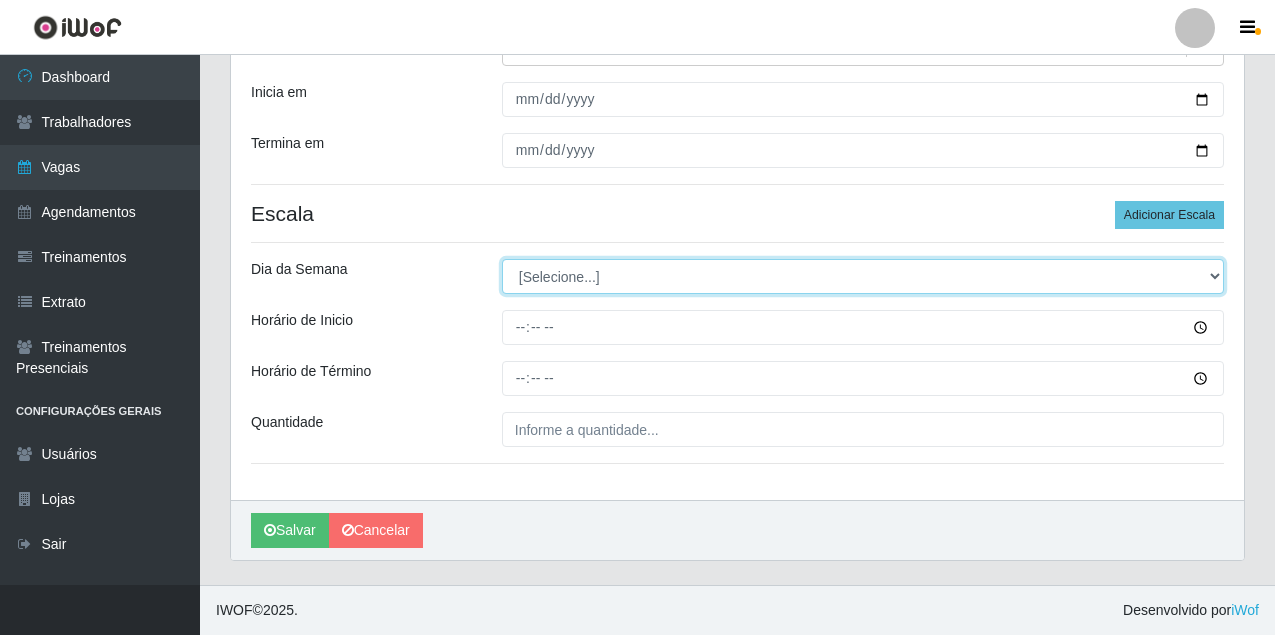 click on "[Selecione...] Segunda Terça Quarta Quinta Sexta Sábado Domingo" at bounding box center [863, 276] 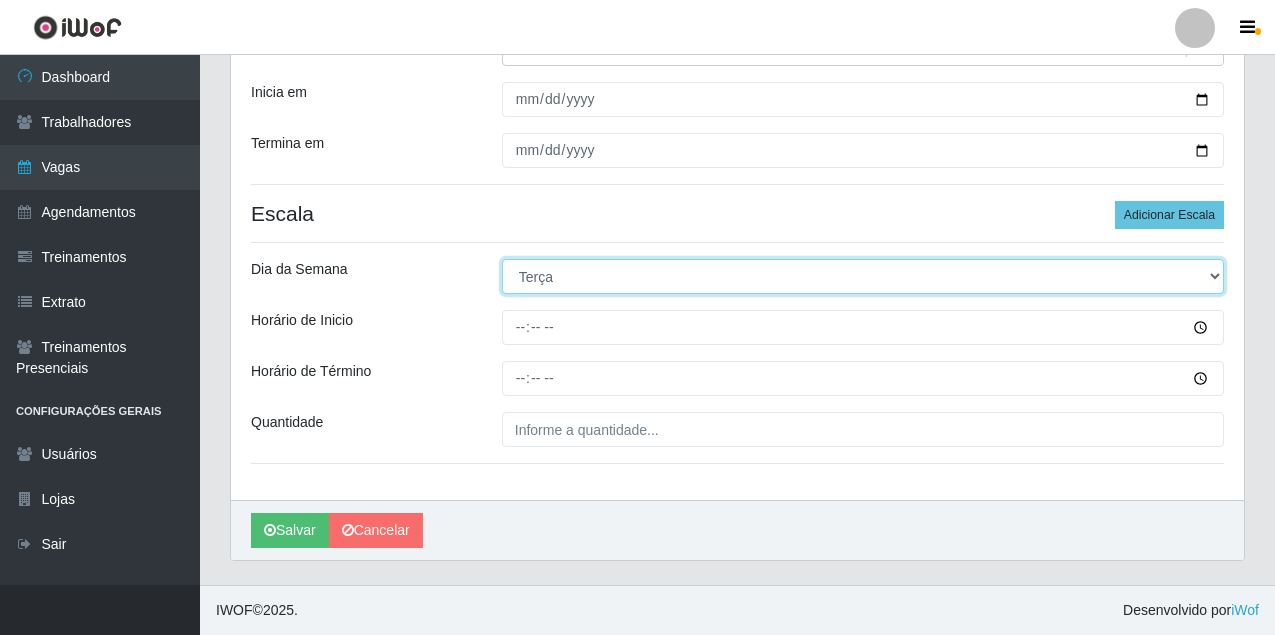click on "[Selecione...] Segunda Terça Quarta Quinta Sexta Sábado Domingo" at bounding box center (863, 276) 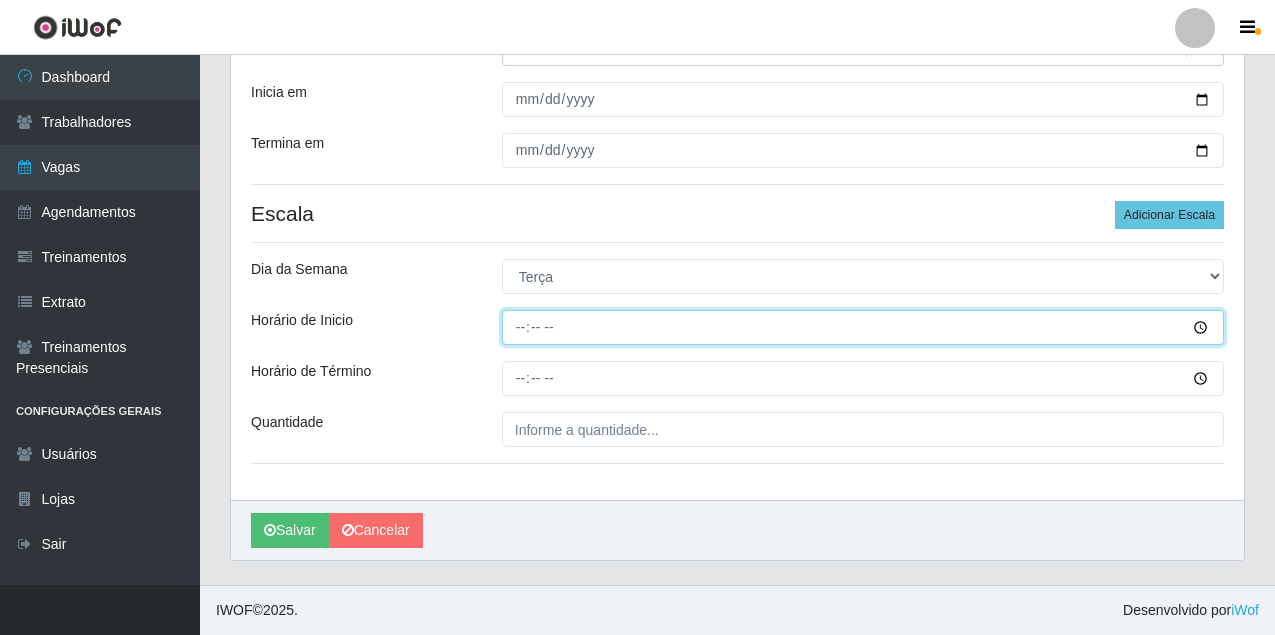 click on "Horário de Inicio" at bounding box center [863, 327] 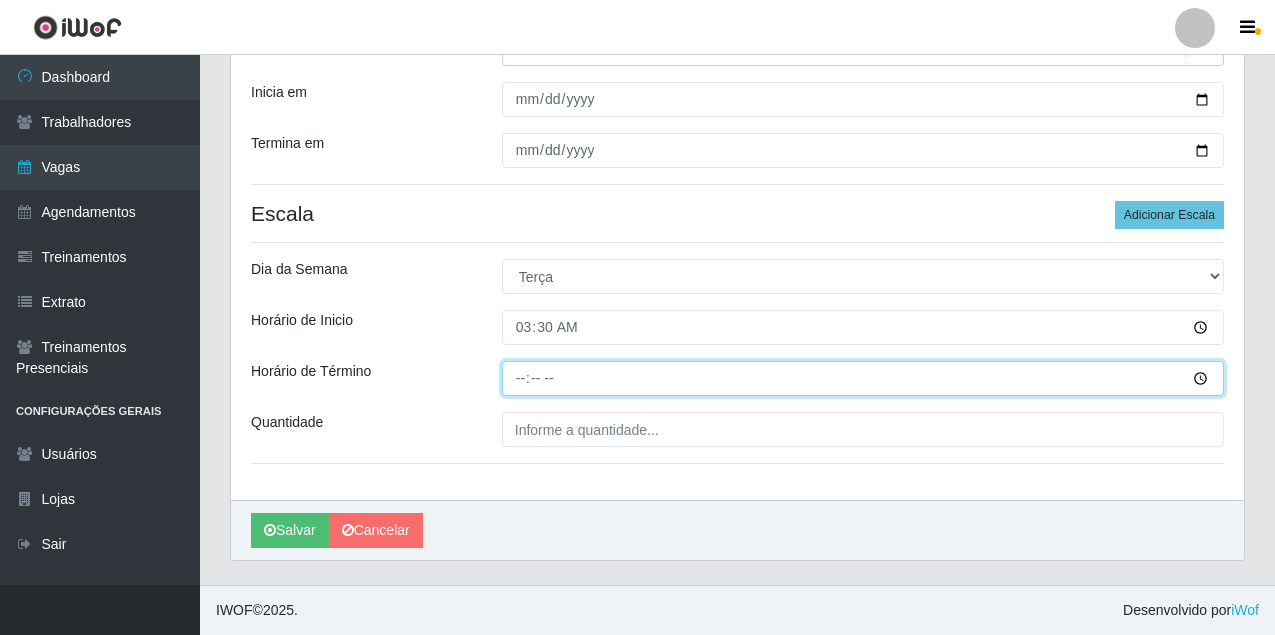 click on "Horário de Término" at bounding box center (863, 378) 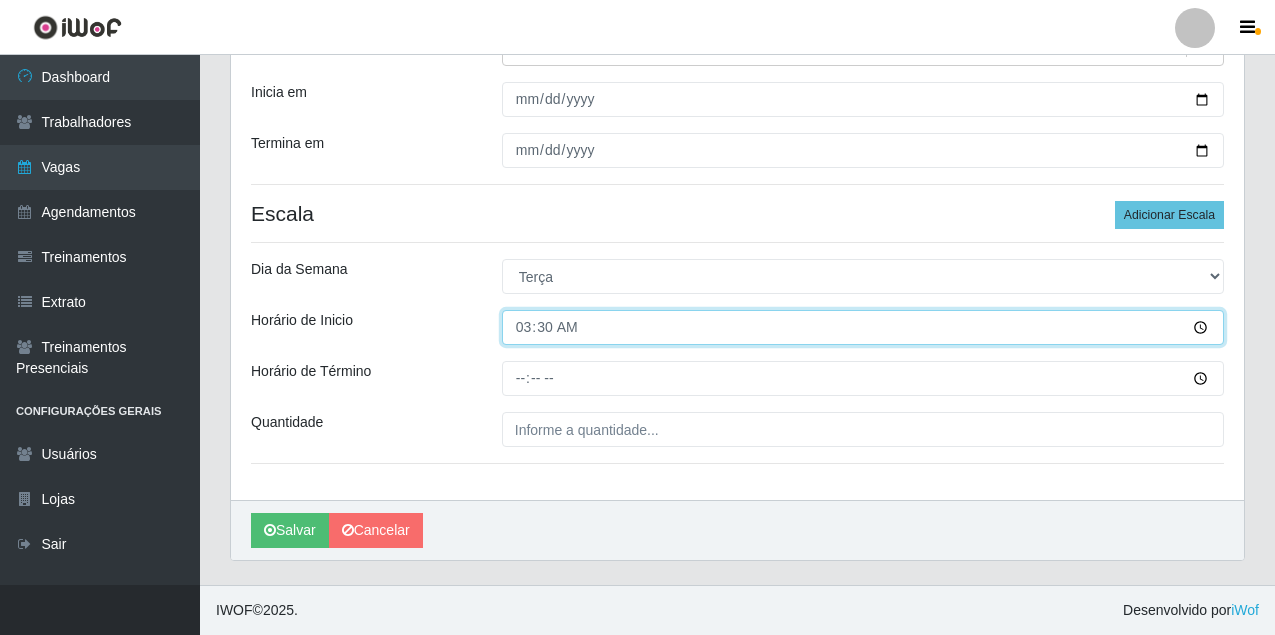 click on "03:30" at bounding box center [863, 327] 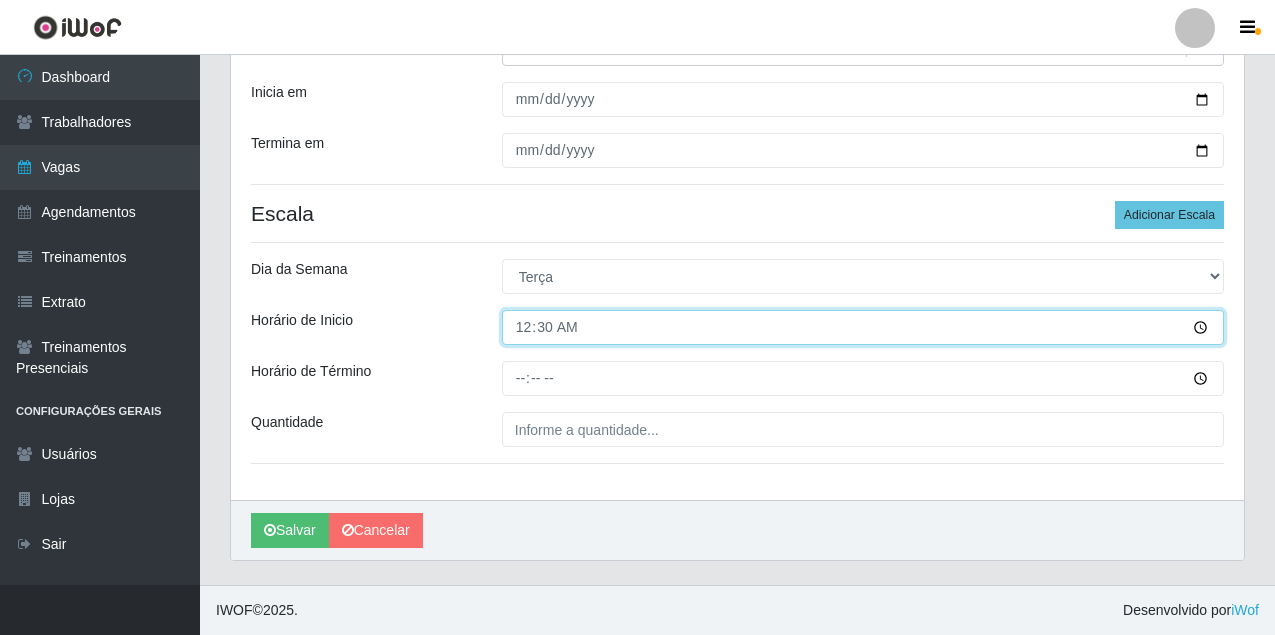type on "07:30" 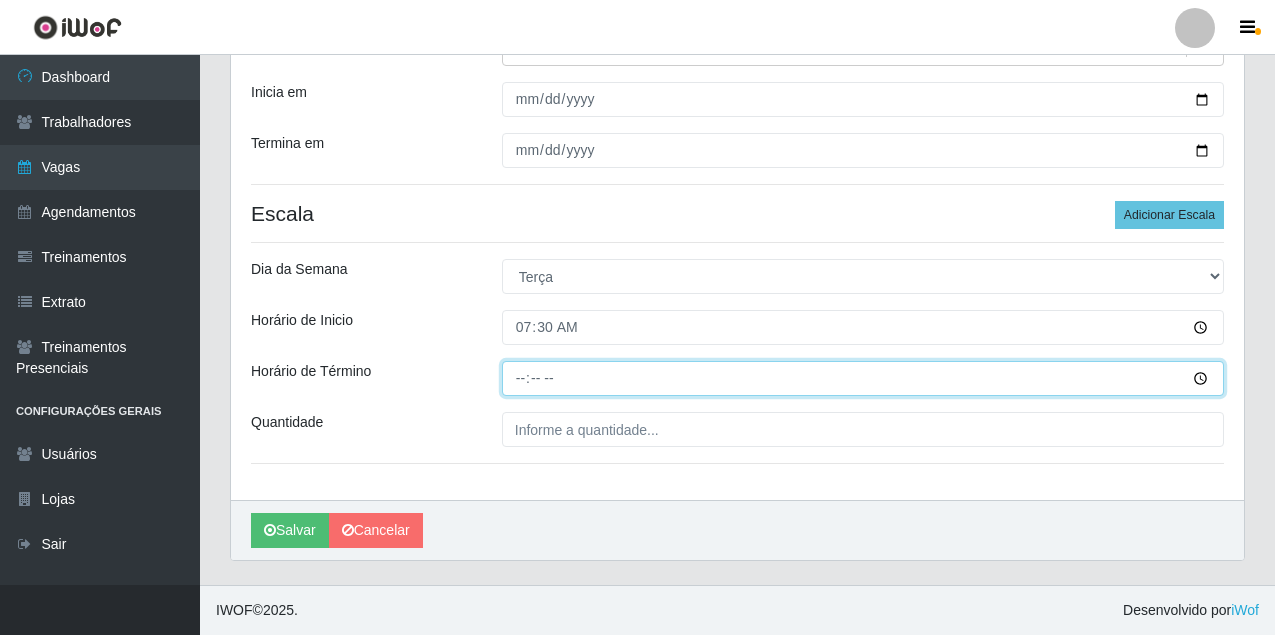 click on "Horário de Término" at bounding box center (863, 378) 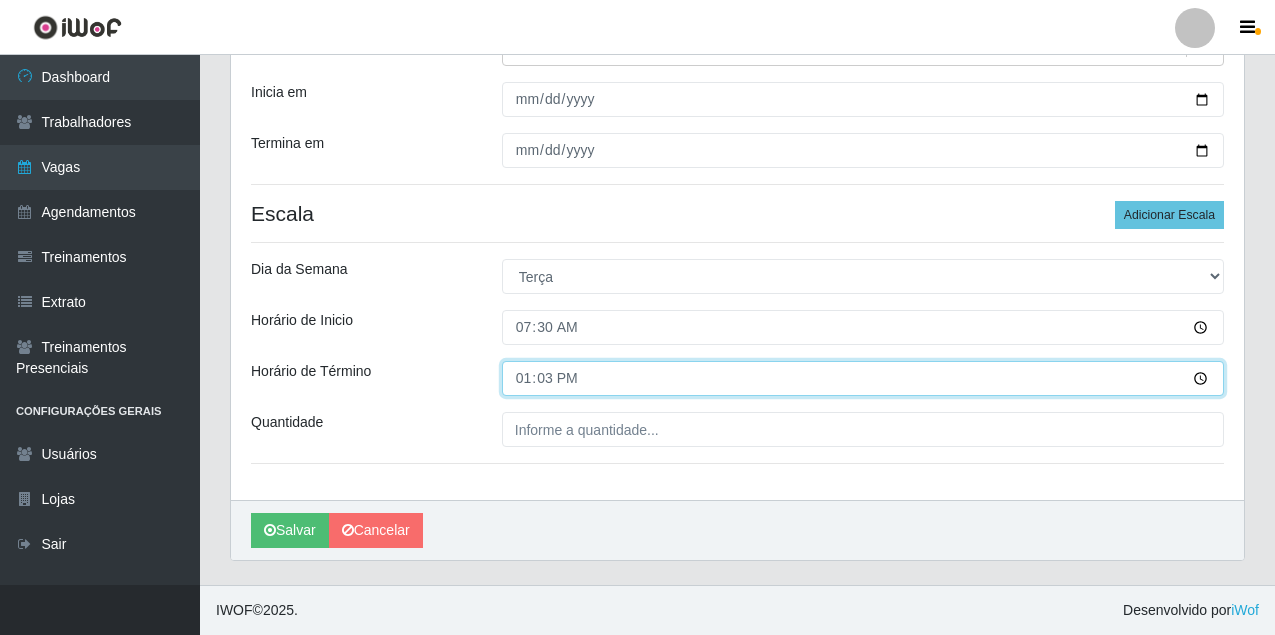 type on "13:30" 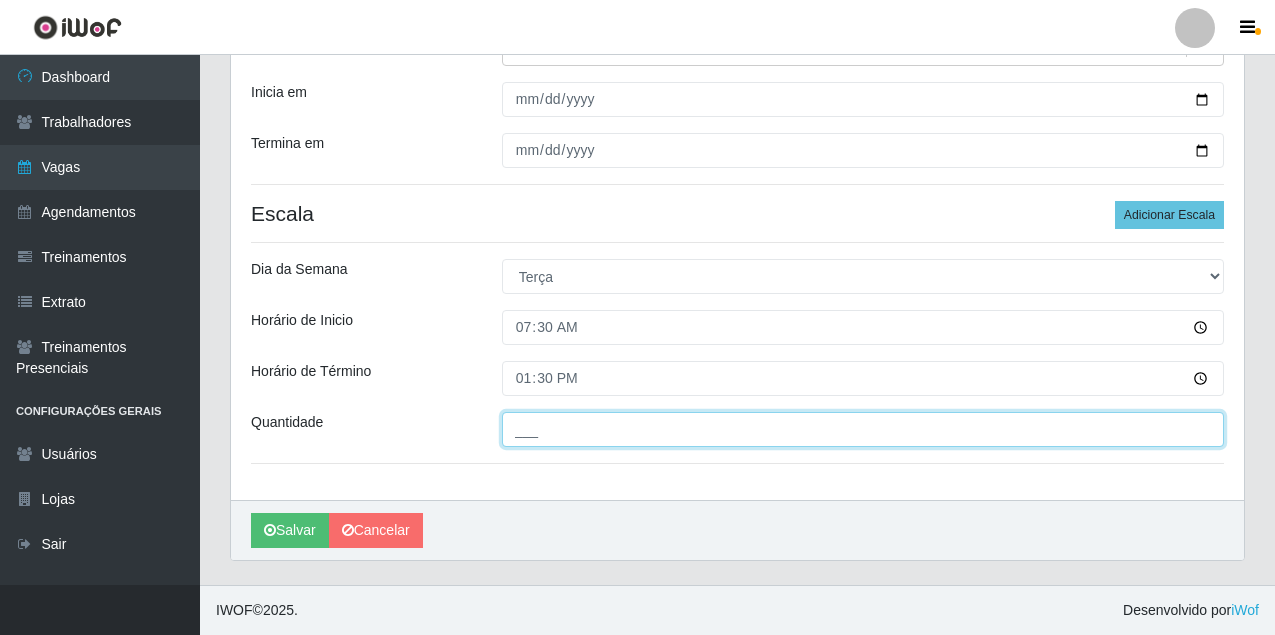 click on "___" at bounding box center [863, 429] 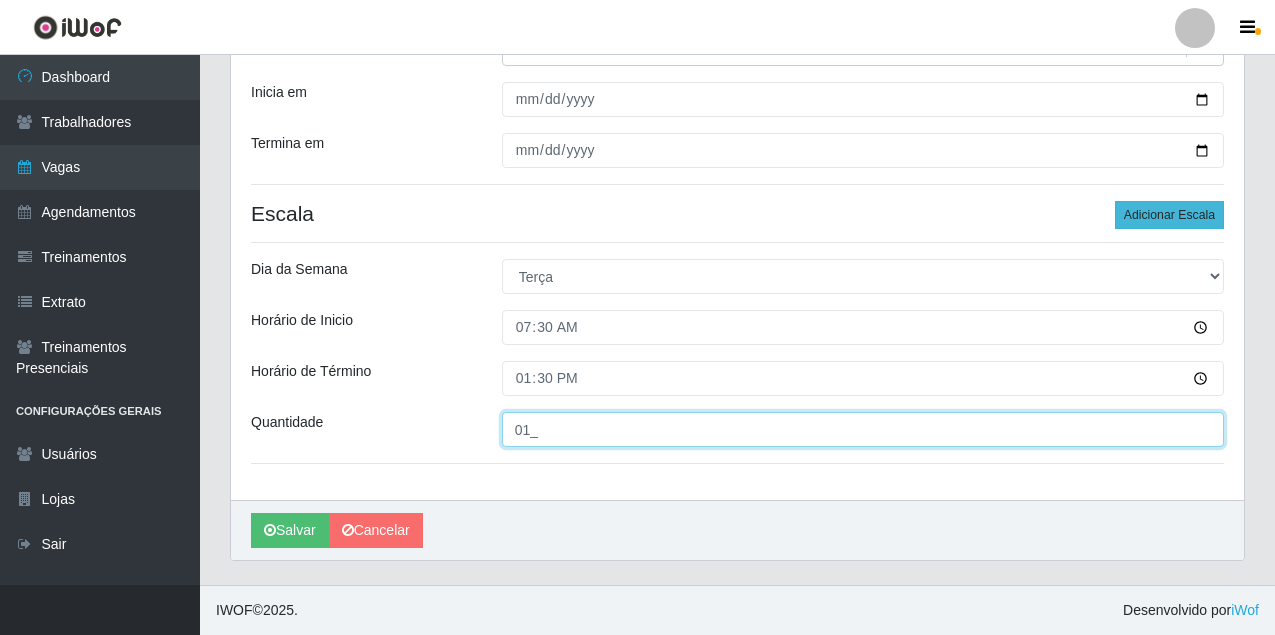 type on "01_" 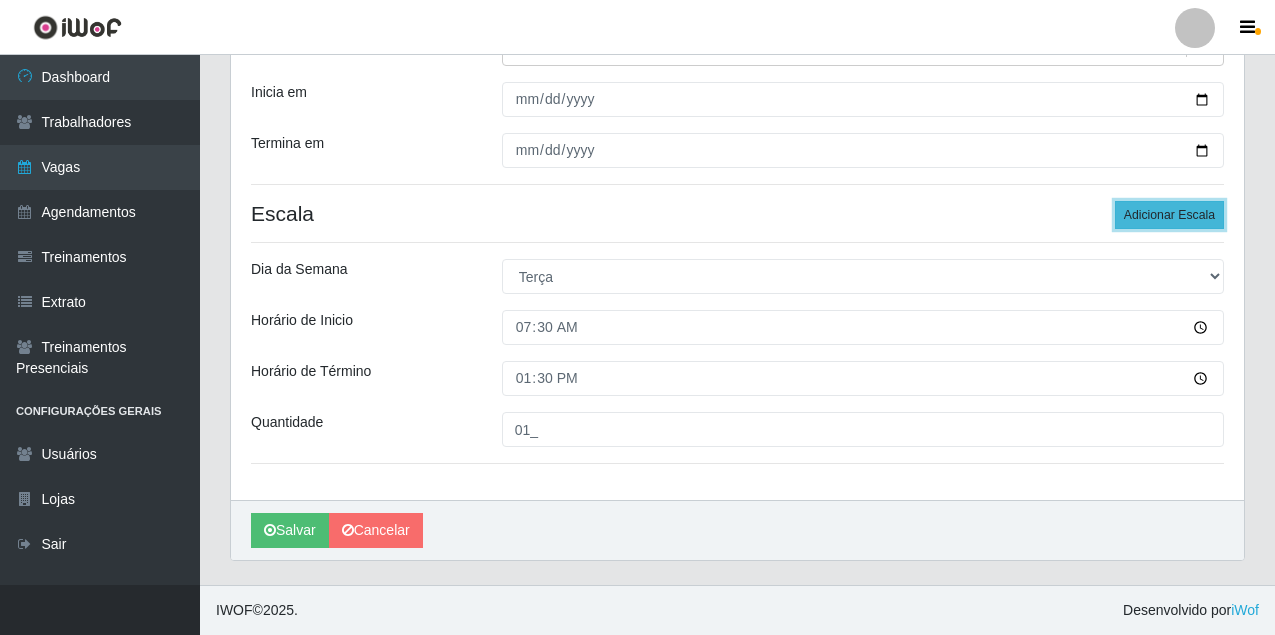 click on "Adicionar Escala" at bounding box center (1169, 215) 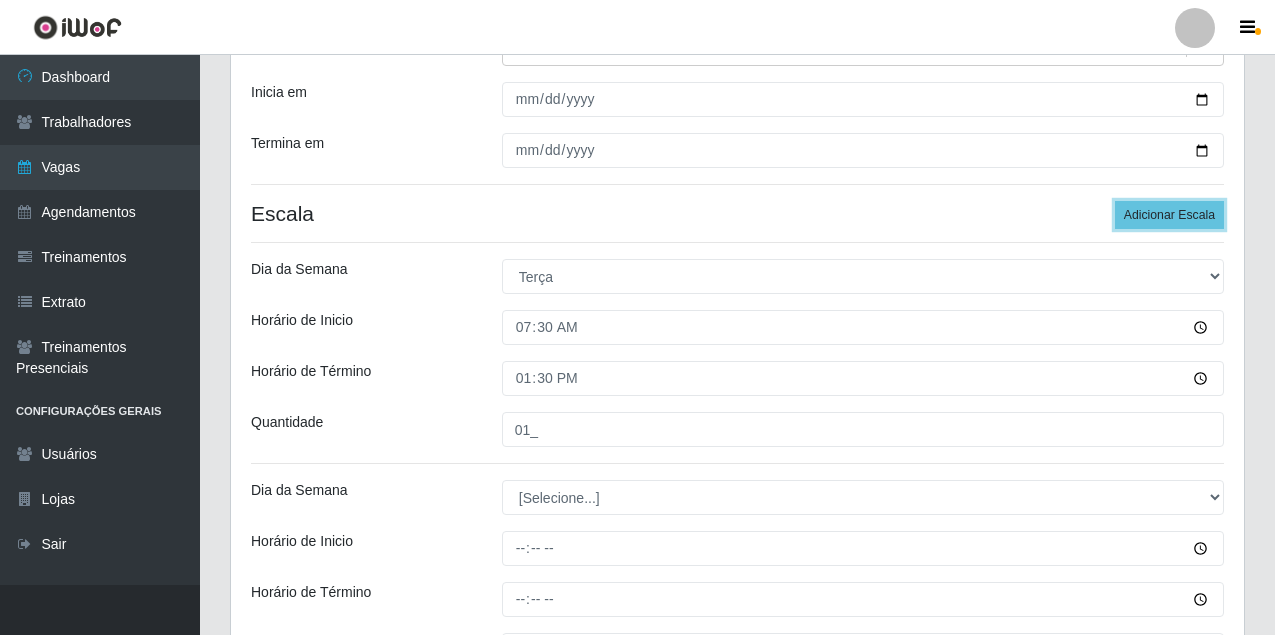 scroll, scrollTop: 366, scrollLeft: 0, axis: vertical 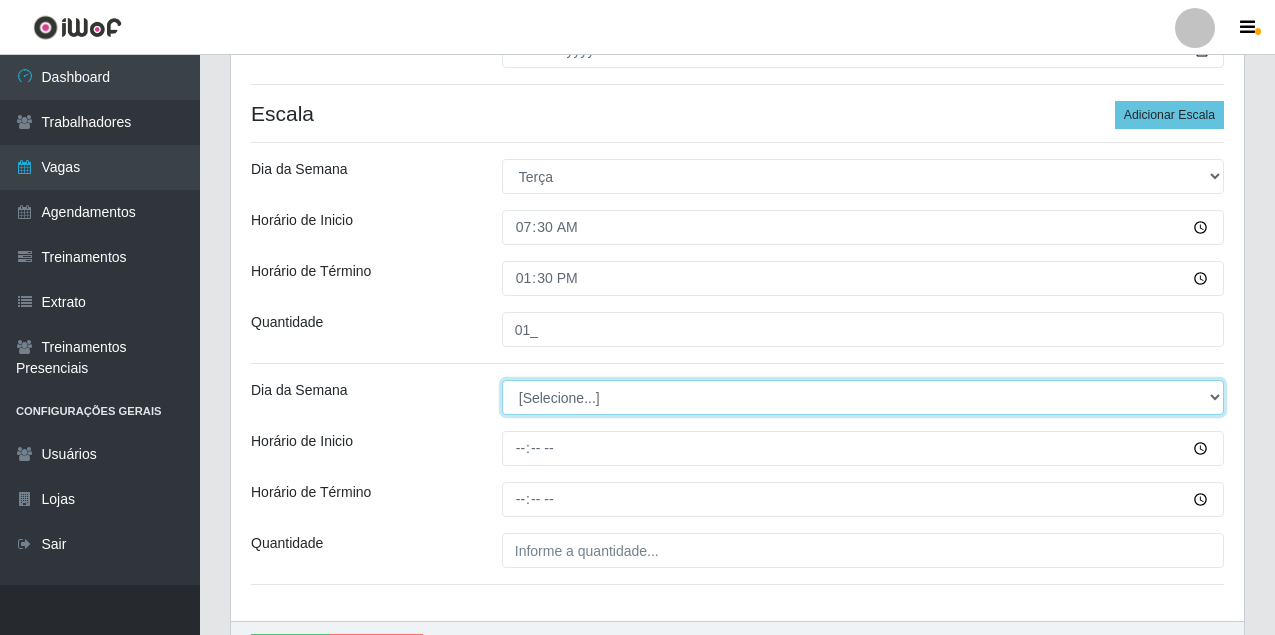 click on "[Selecione...] Segunda Terça Quarta Quinta Sexta Sábado Domingo" at bounding box center (863, 397) 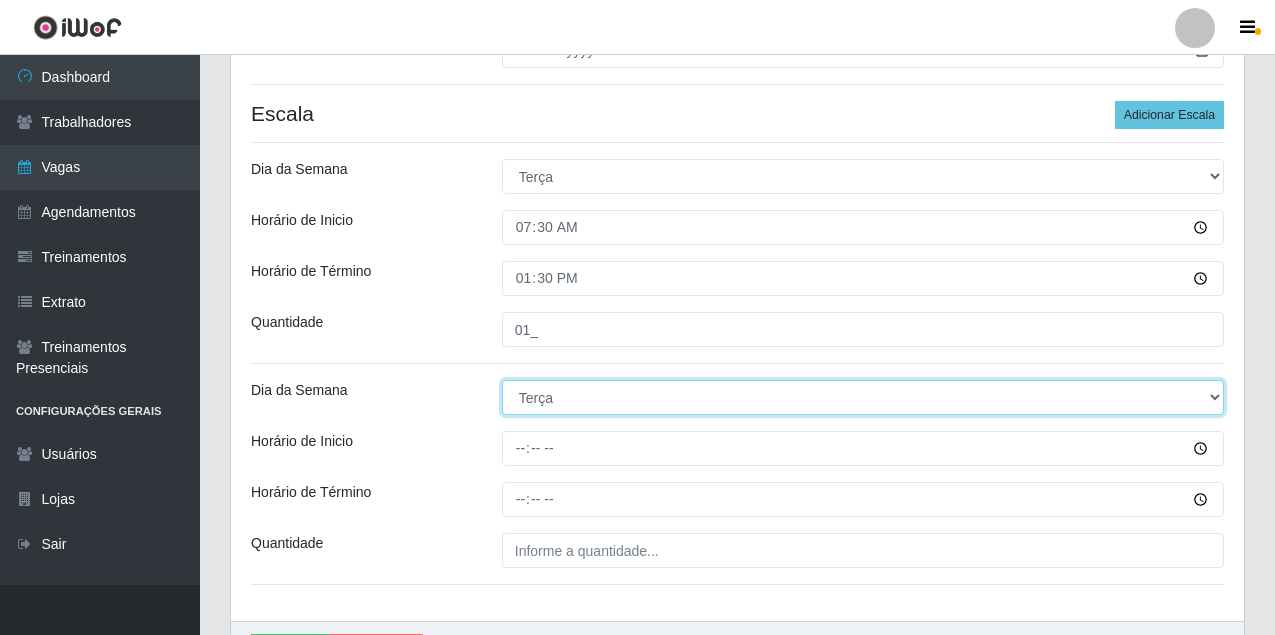 click on "[Selecione...] Segunda Terça Quarta Quinta Sexta Sábado Domingo" at bounding box center [863, 397] 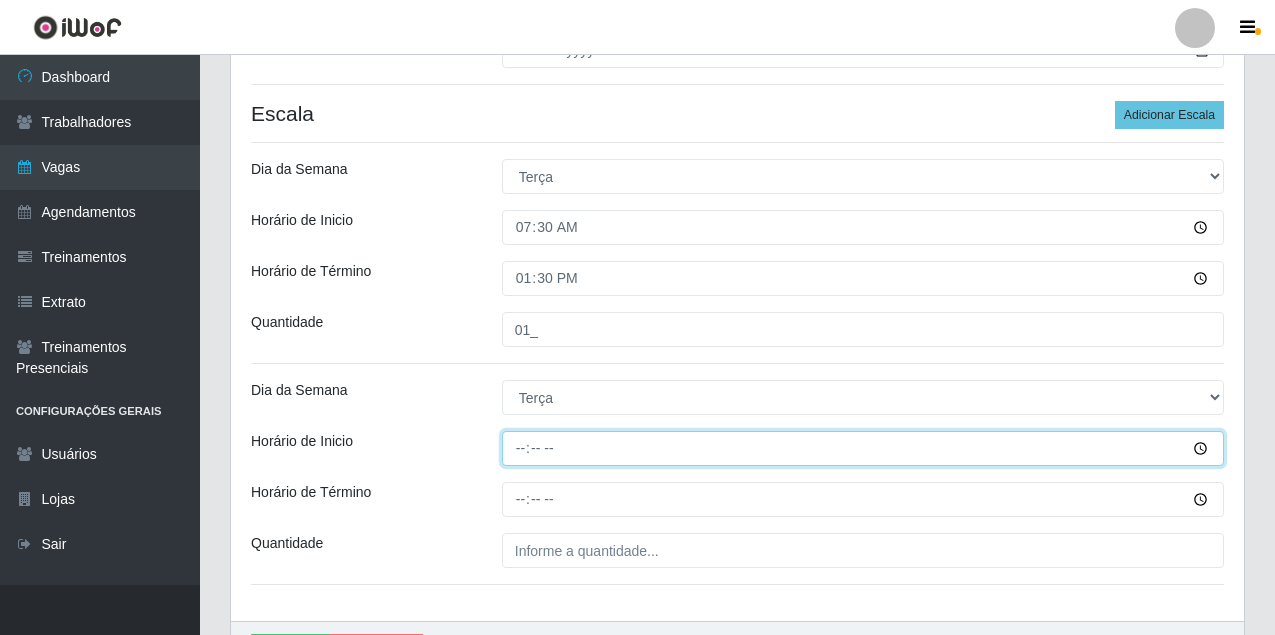 click on "Horário de Inicio" at bounding box center (863, 448) 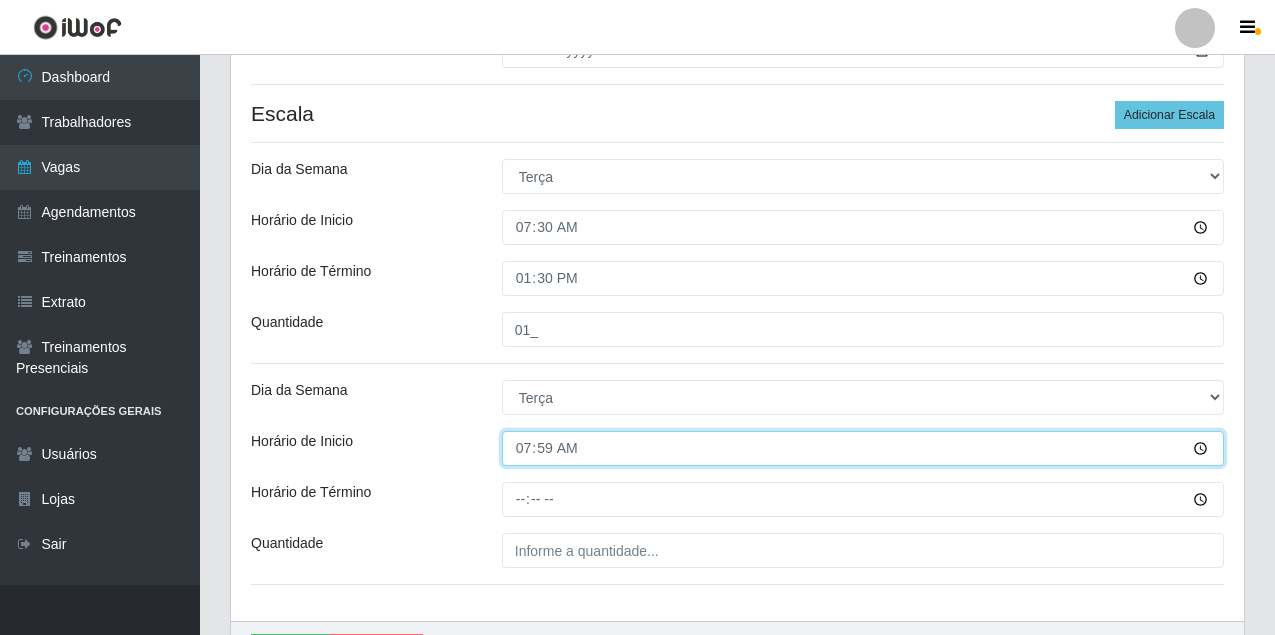 type on "07:00" 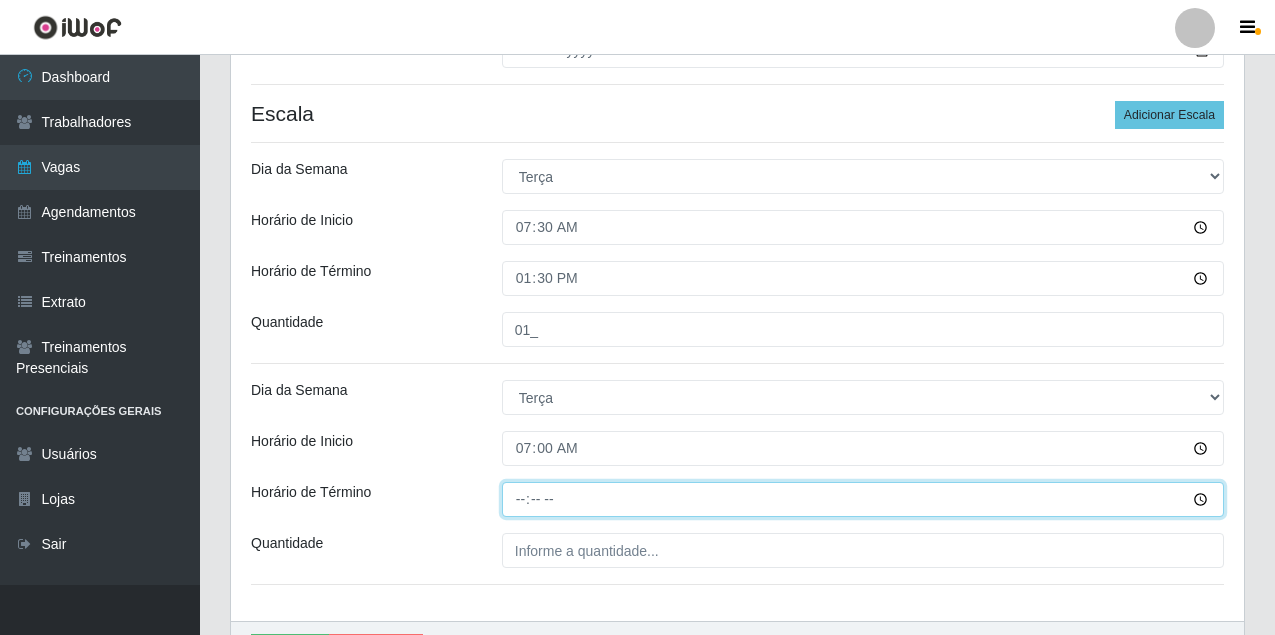 click on "Horário de Término" at bounding box center (863, 499) 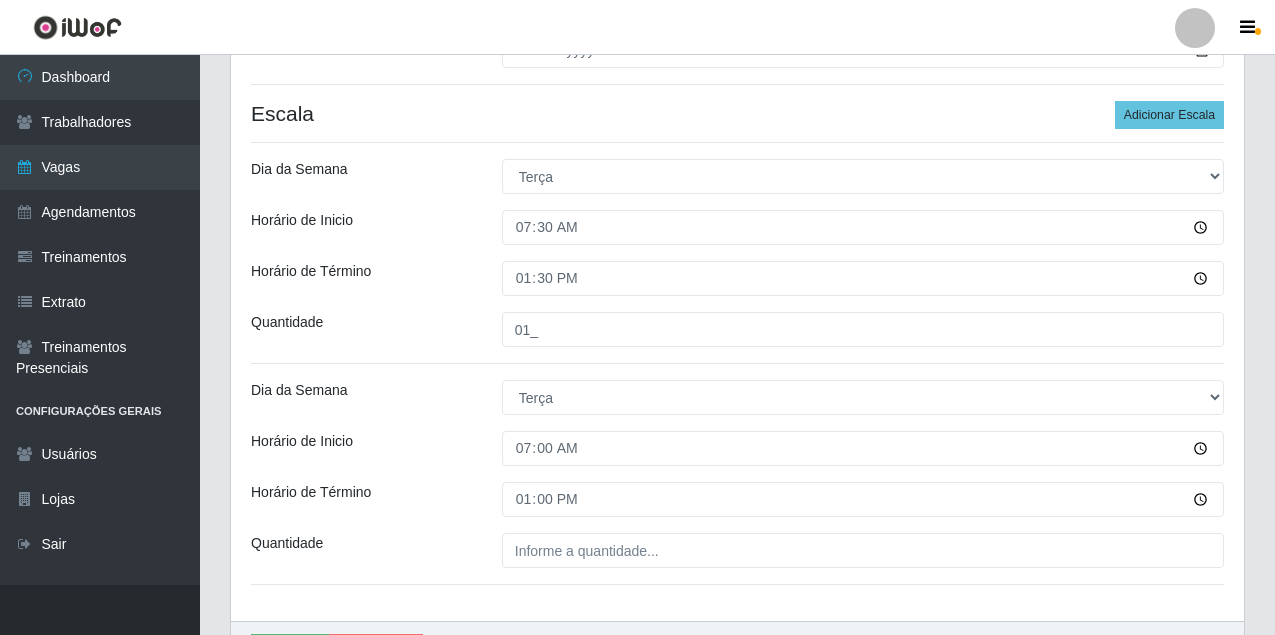 click on "Loja Castelinho Supermercado Função [Selecione...] ASG ASG + ASG ++ Balconista de Açougue Balconista de Açougue + Balconista de Açougue ++ Carregador e Descarregador de Caminhão Carregador e Descarregador de Caminhão + Carregador e Descarregador de Caminhão ++ Embalador Embalador + Embalador ++ Operador de Caixa Operador de Caixa + Operador de Caixa ++ Repositor Repositor + Repositor ++ Sexo do Trabalhador [Selecione...] Inicia em [DATE] Termina em [DATE] Escala Adicionar Escala Dia da Semana [Selecione...] Segunda Terça Quarta Quinta Sexta Sábado Domingo Horário de Inicio 07:30 Horário de Término 13:30 Quantidade 01_ Dia da Semana [Selecione...] Segunda Terça Quarta Quinta Sexta Sábado Domingo Horário de Inicio 07:00 Horário de Término 13:00 Quantidade" at bounding box center (737, 213) 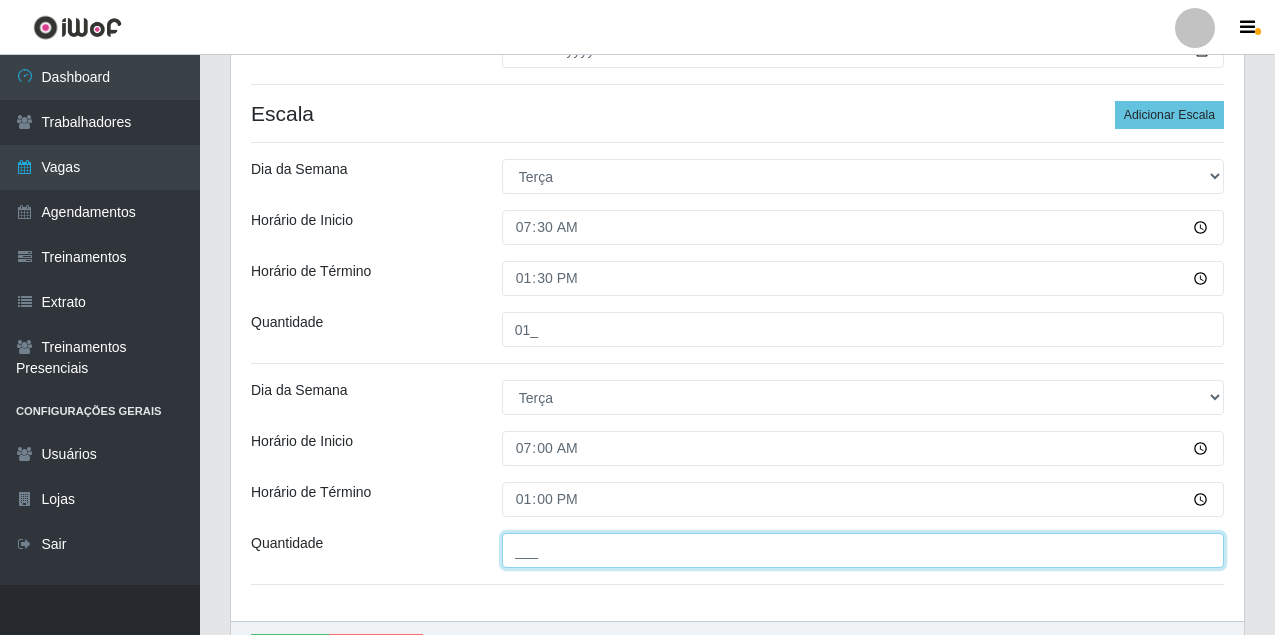 click on "___" at bounding box center [863, 550] 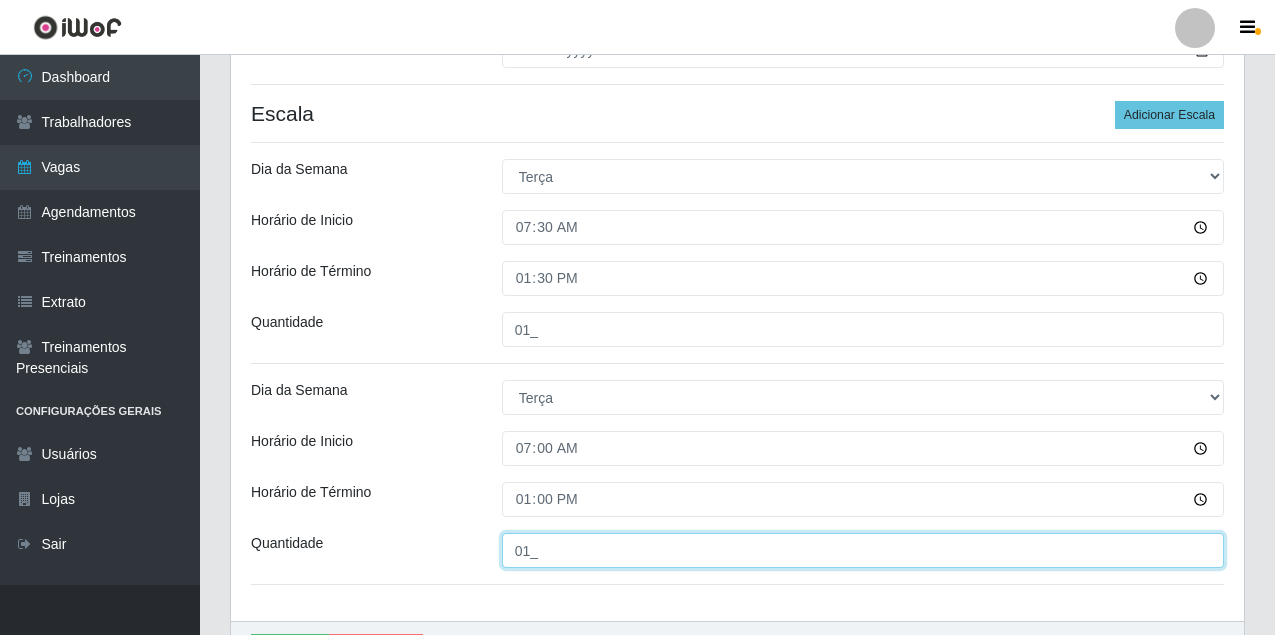 type on "01_" 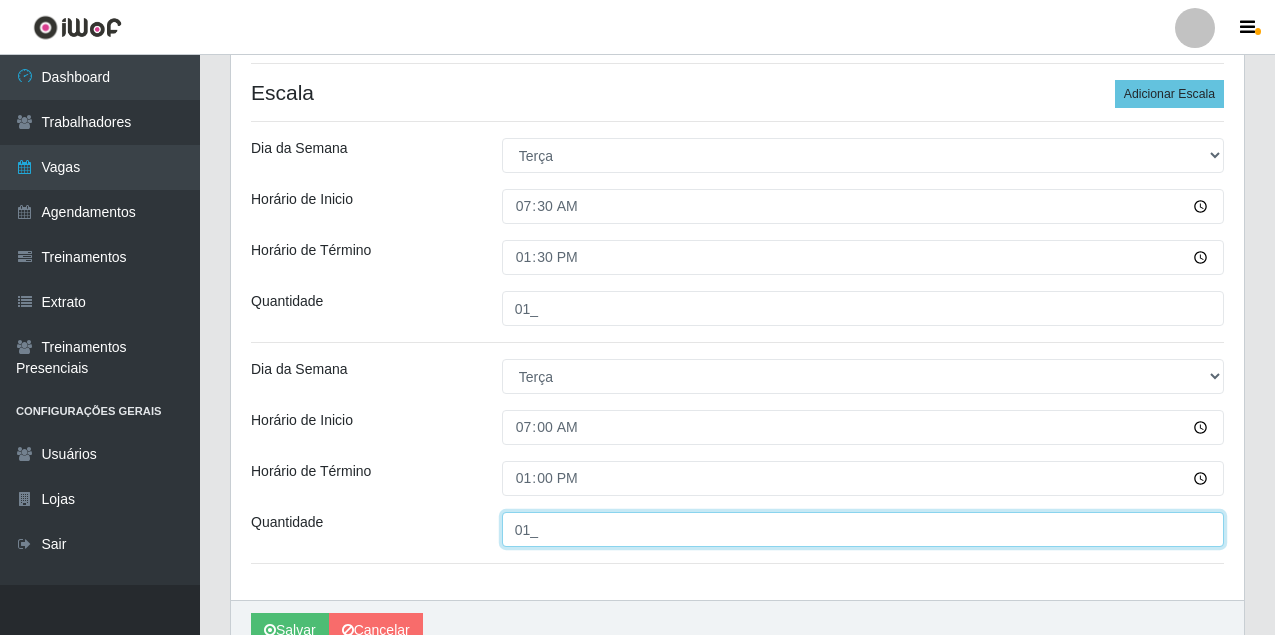 scroll, scrollTop: 487, scrollLeft: 0, axis: vertical 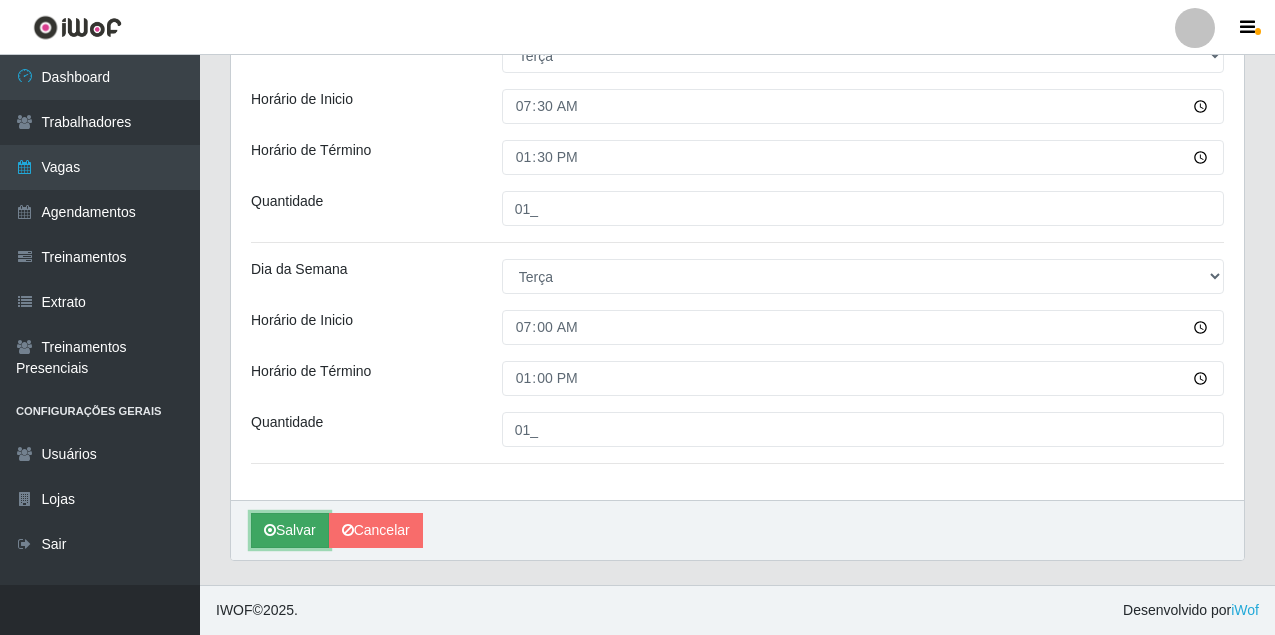 click on "Salvar" at bounding box center (290, 530) 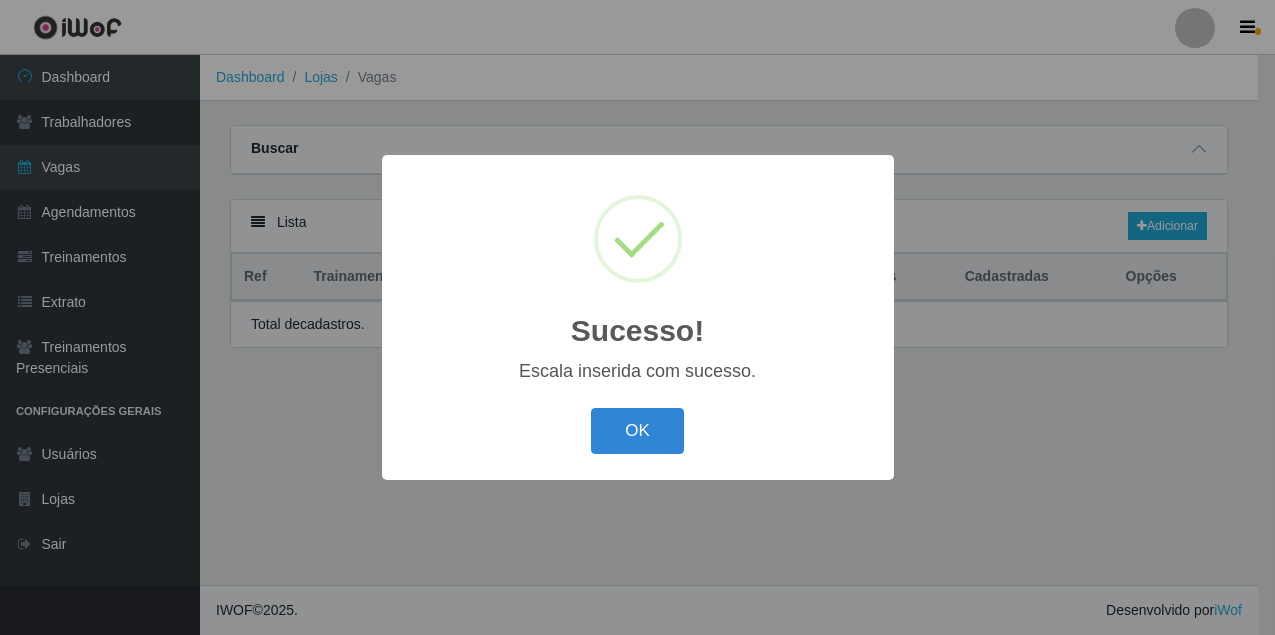scroll, scrollTop: 0, scrollLeft: 0, axis: both 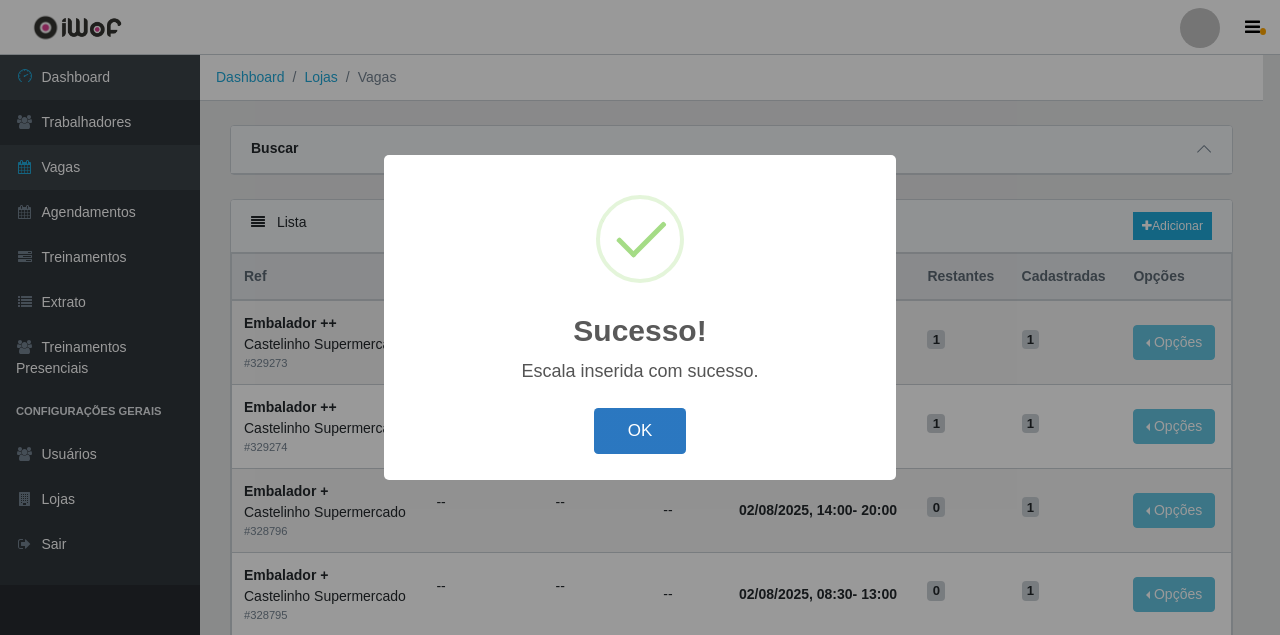 click on "OK" at bounding box center (640, 431) 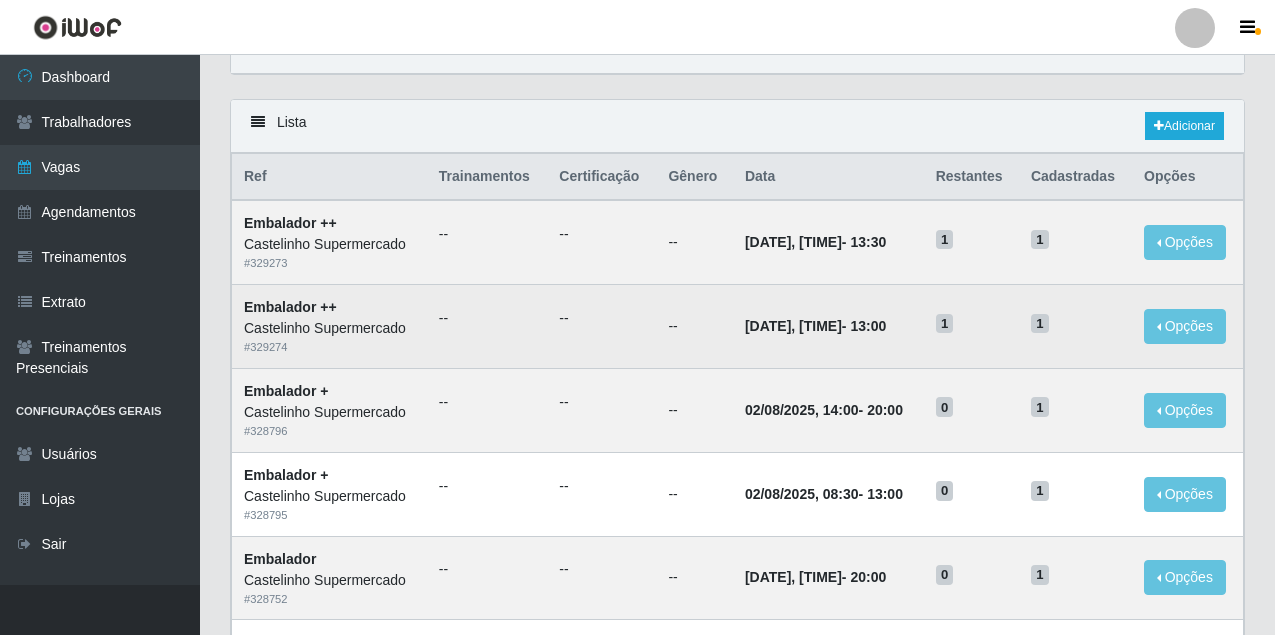 scroll, scrollTop: 0, scrollLeft: 0, axis: both 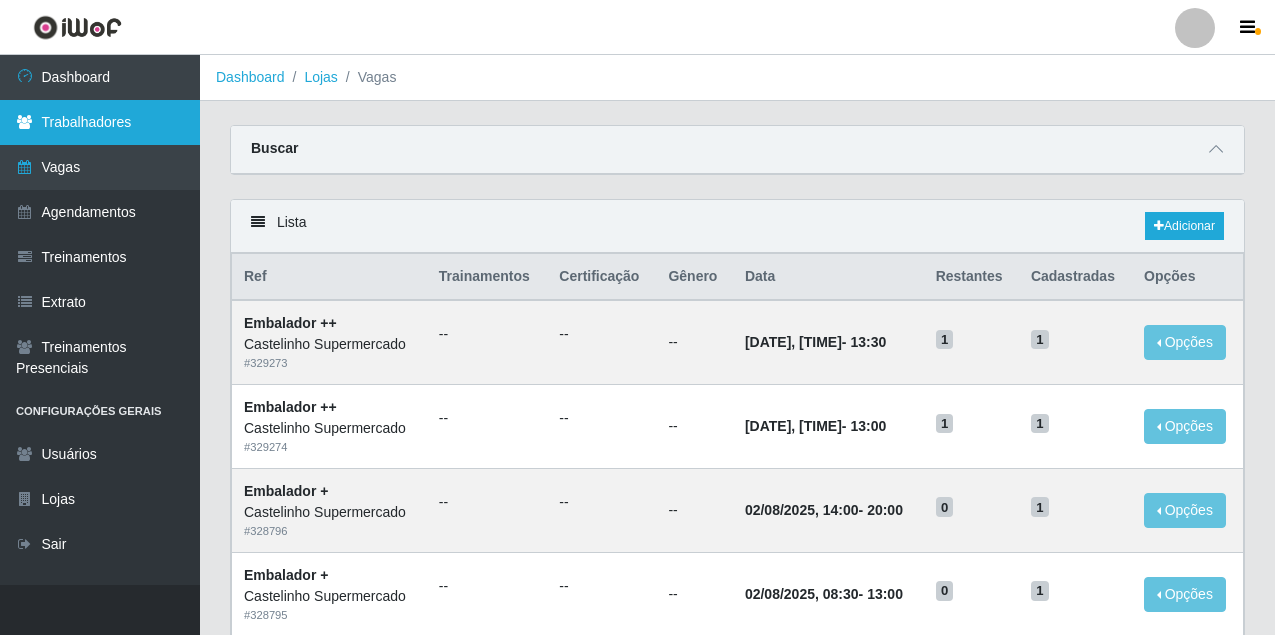 click on "Trabalhadores" at bounding box center [100, 122] 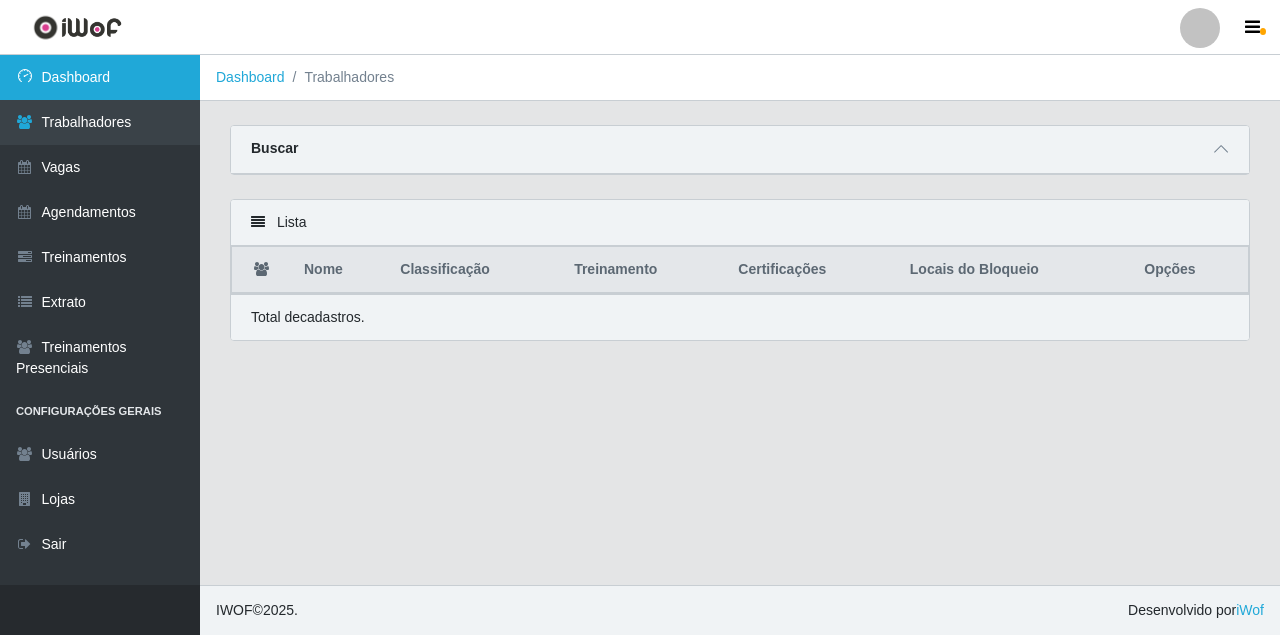 click on "Dashboard" at bounding box center (100, 77) 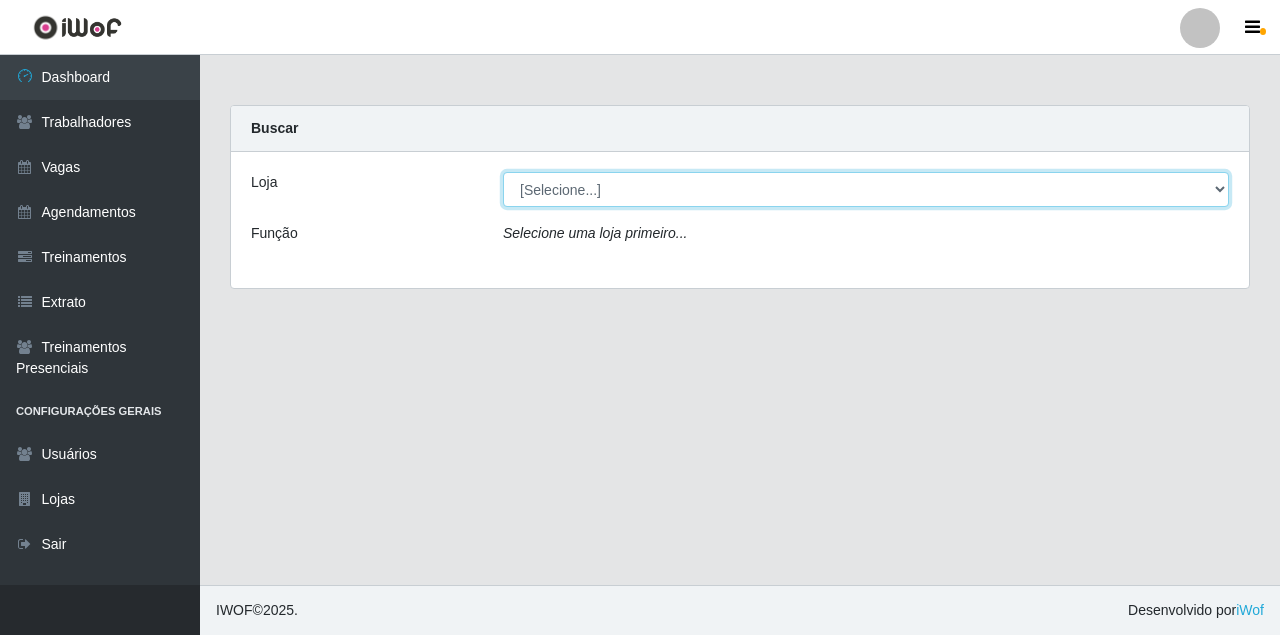 click on "[Selecione...] Castelinho Supermercado" at bounding box center (866, 189) 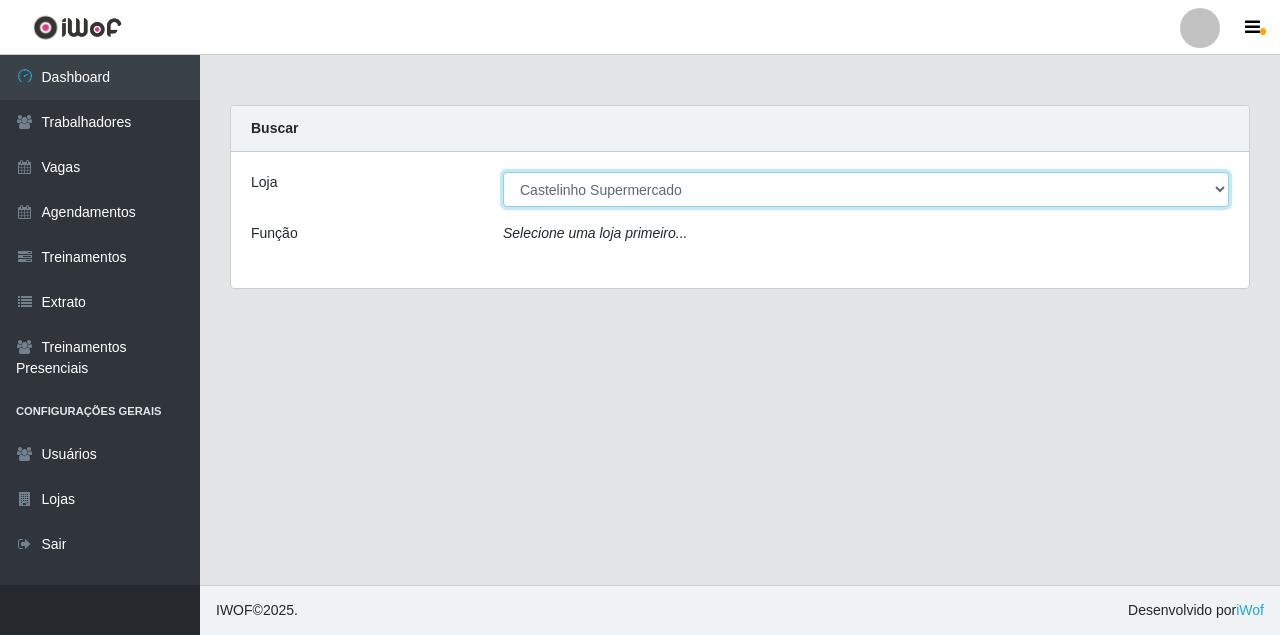 click on "[Selecione...] Castelinho Supermercado" at bounding box center (866, 189) 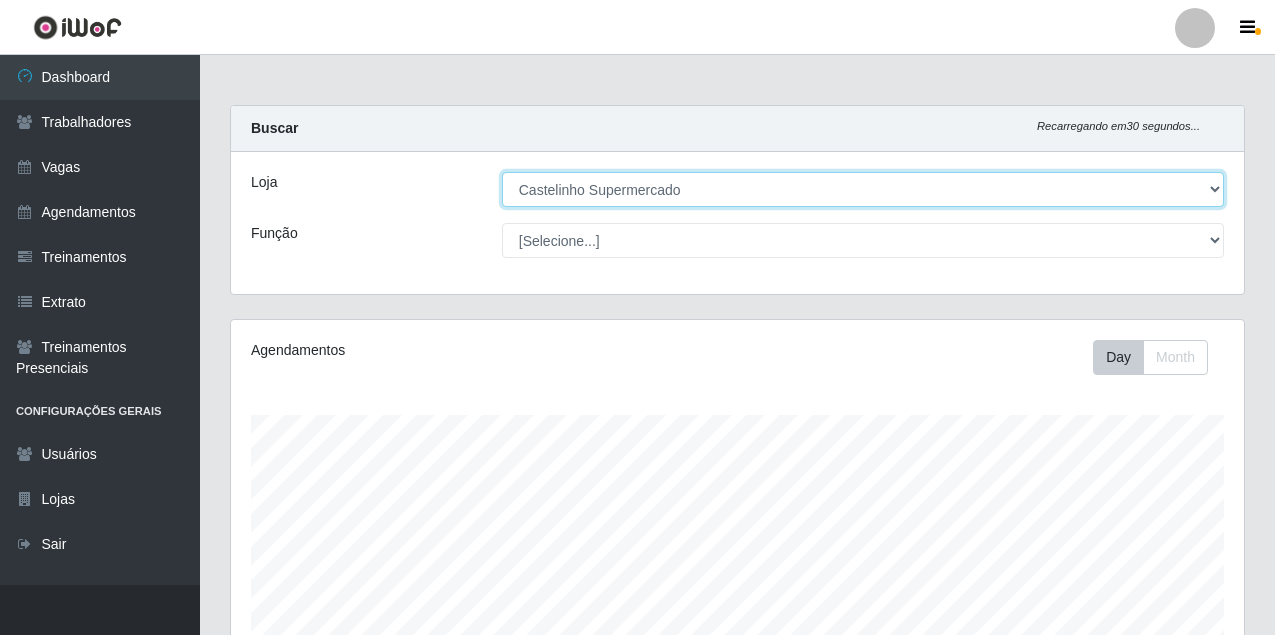 scroll, scrollTop: 999585, scrollLeft: 998987, axis: both 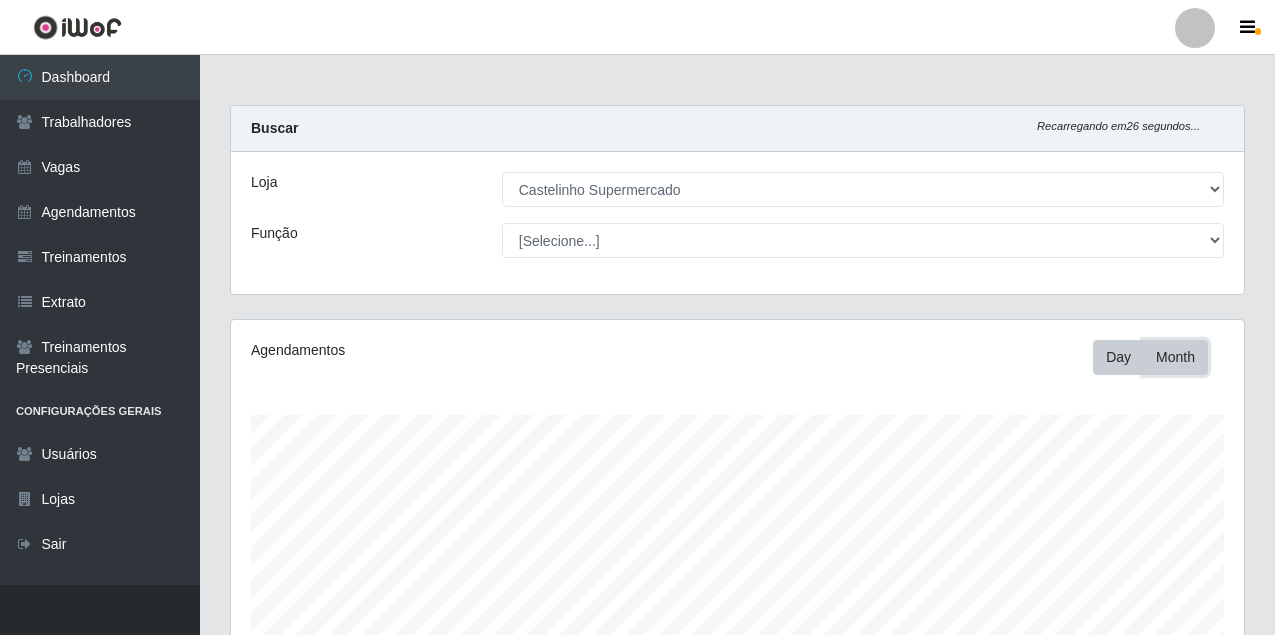 click on "Month" at bounding box center [1175, 357] 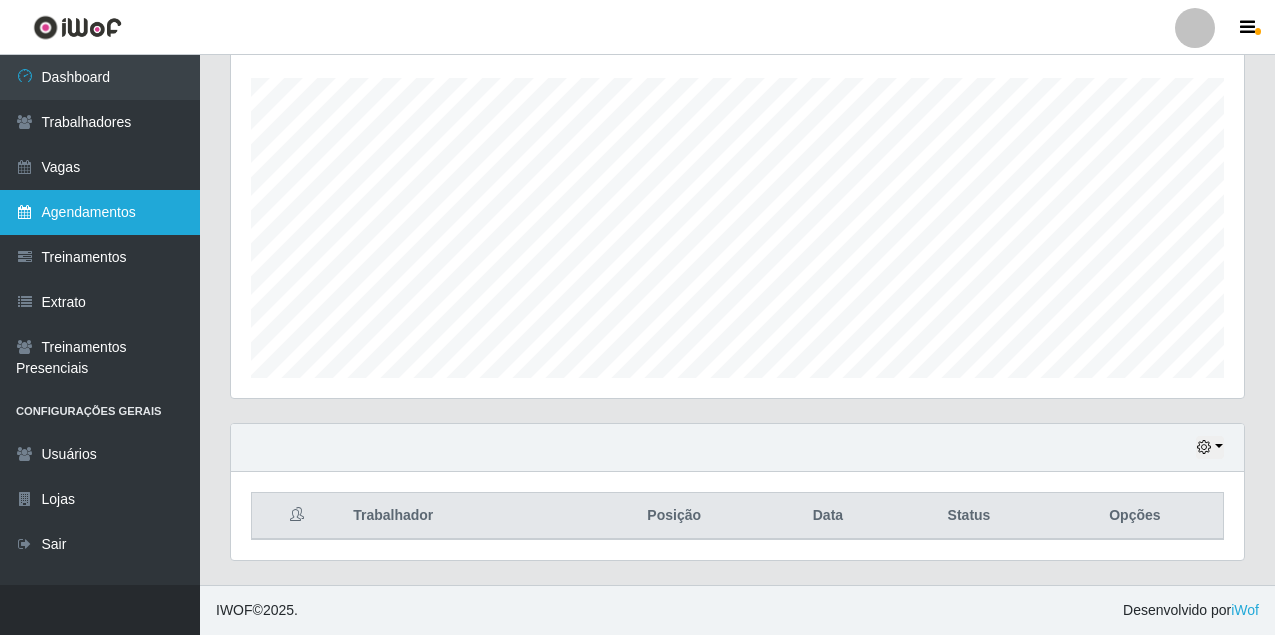 scroll, scrollTop: 0, scrollLeft: 0, axis: both 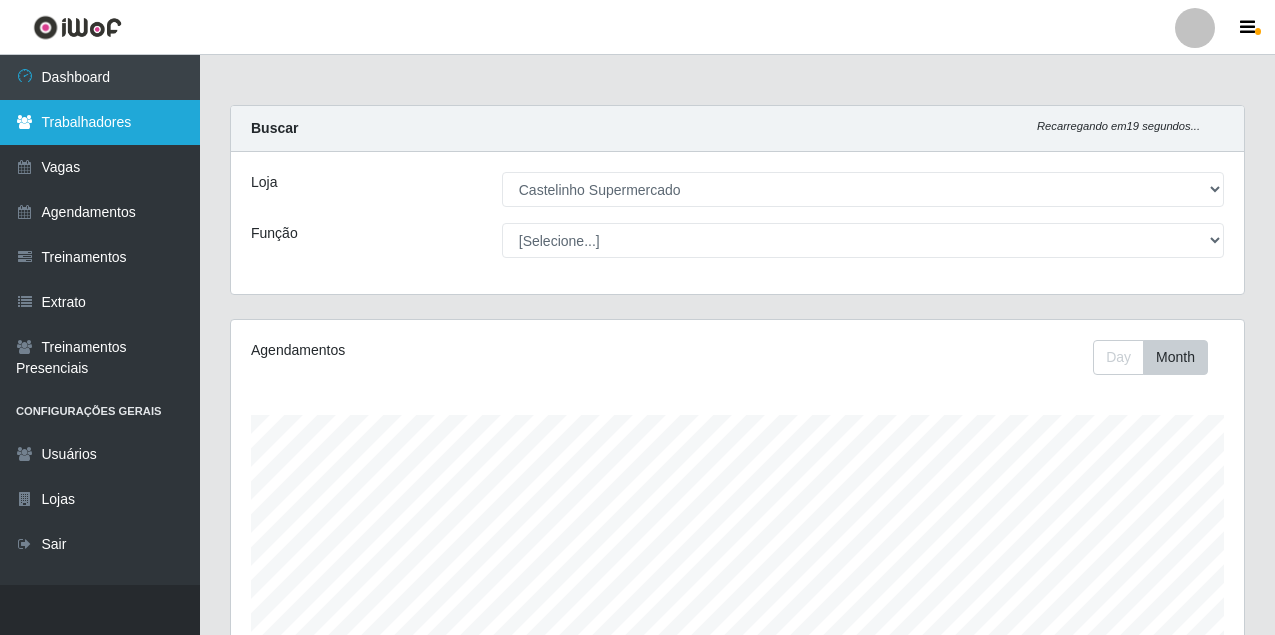 click on "Trabalhadores" at bounding box center [100, 122] 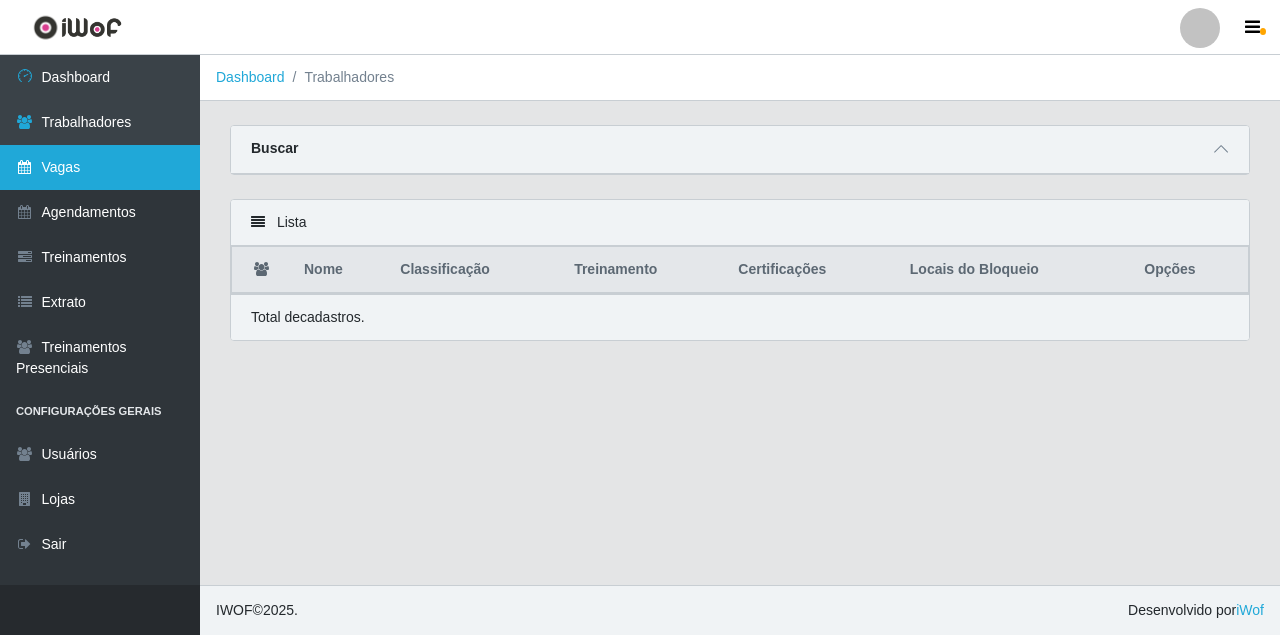 click on "Vagas" at bounding box center [100, 167] 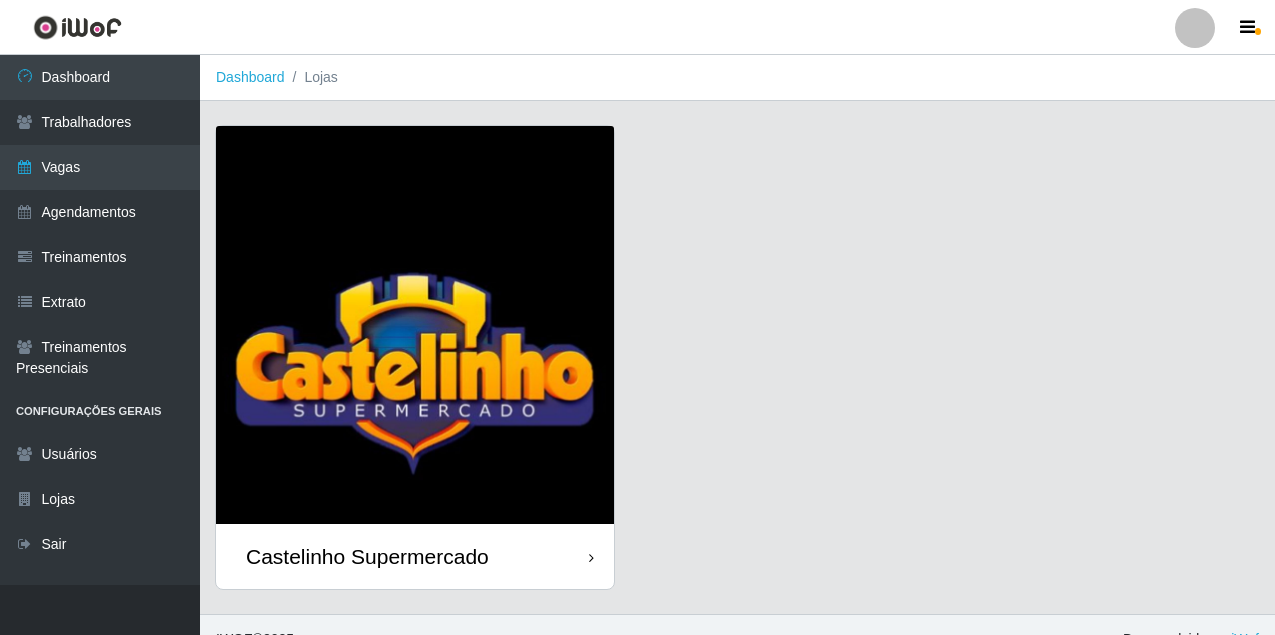 click on "Castelinho Supermercado" at bounding box center [367, 556] 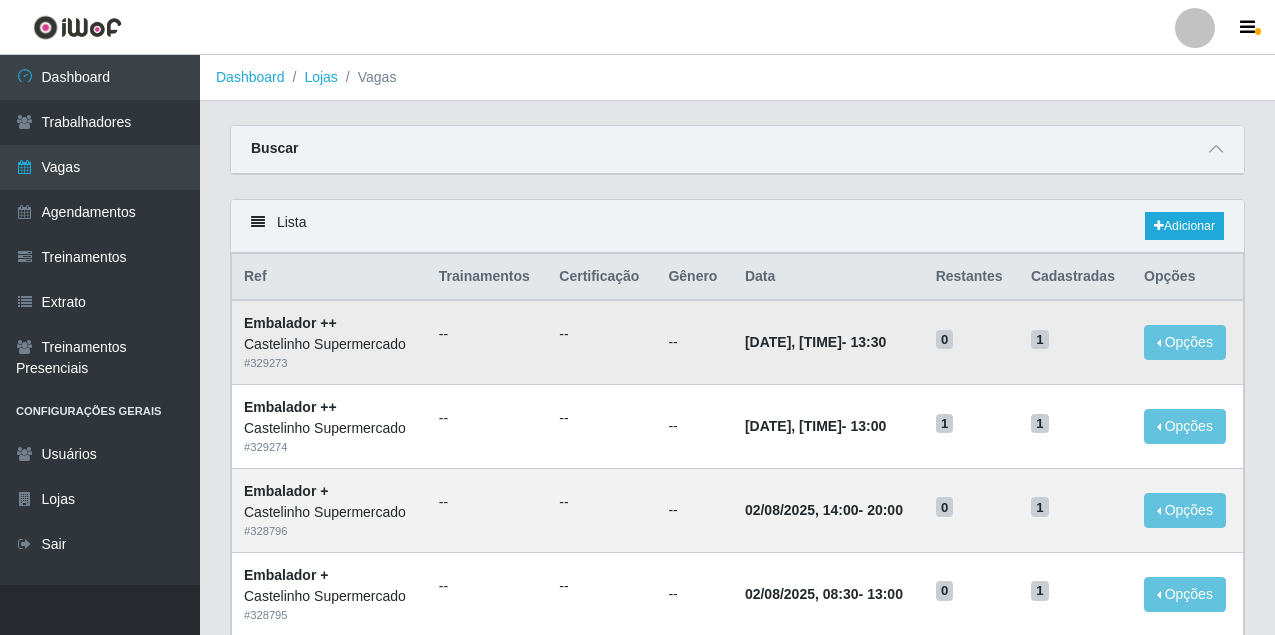 click on "1" at bounding box center [1040, 340] 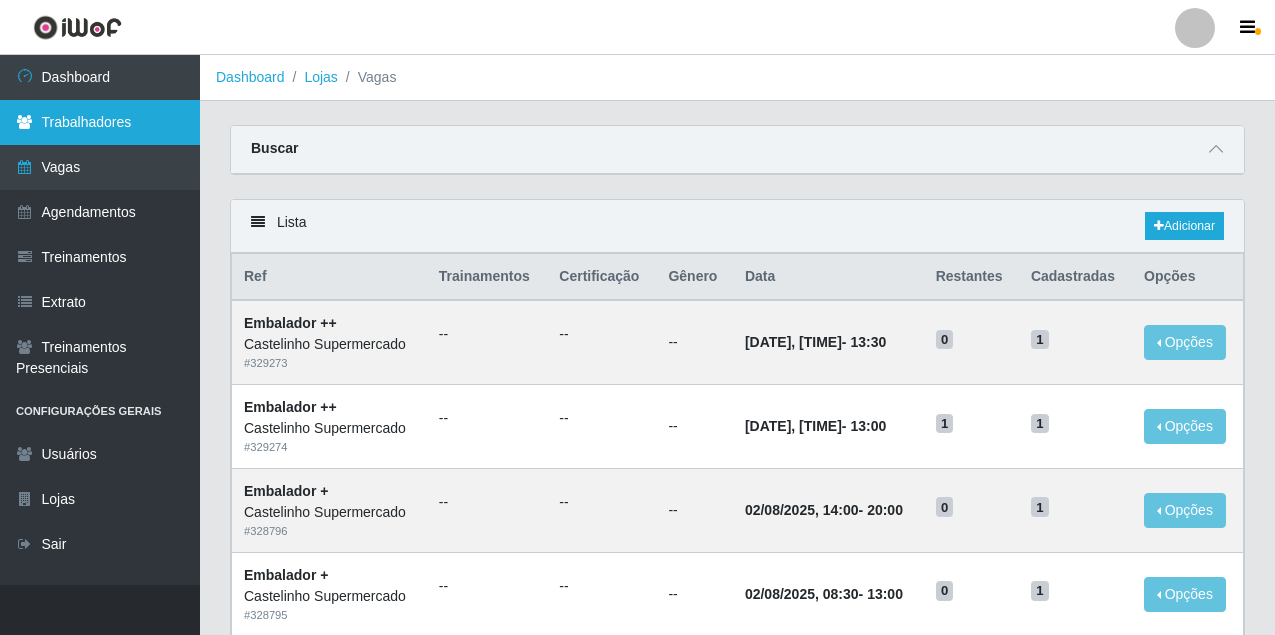 click on "Trabalhadores" at bounding box center [100, 122] 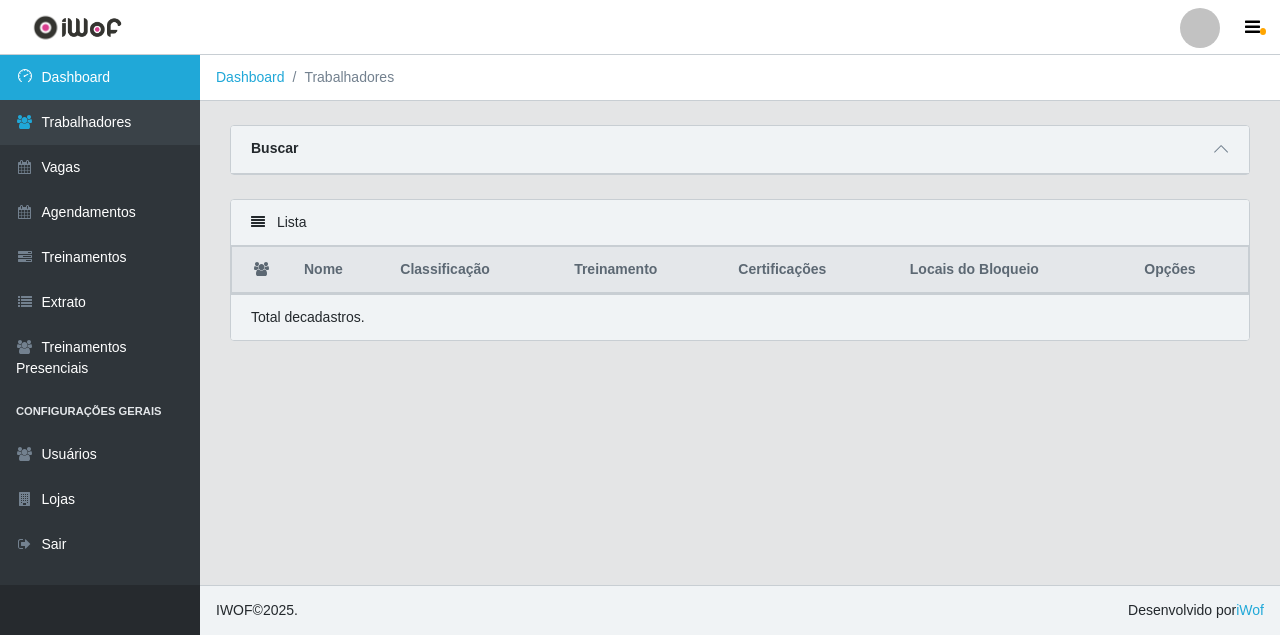 click on "Dashboard" at bounding box center (100, 77) 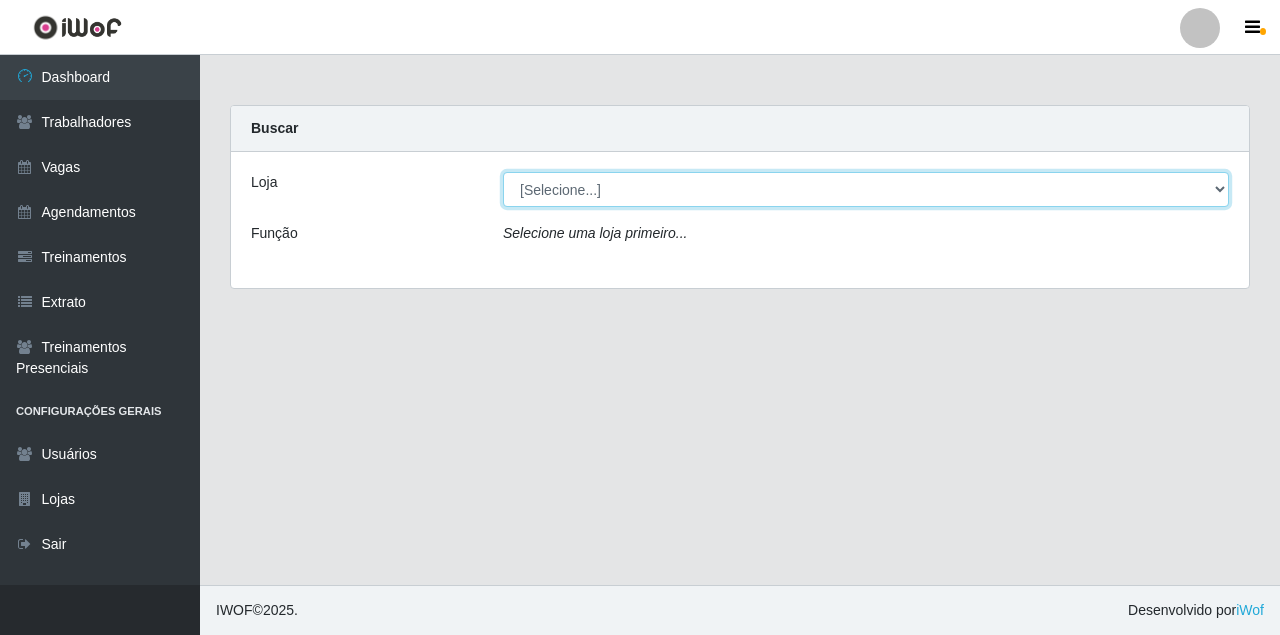 click on "[Selecione...] Castelinho Supermercado" at bounding box center [866, 189] 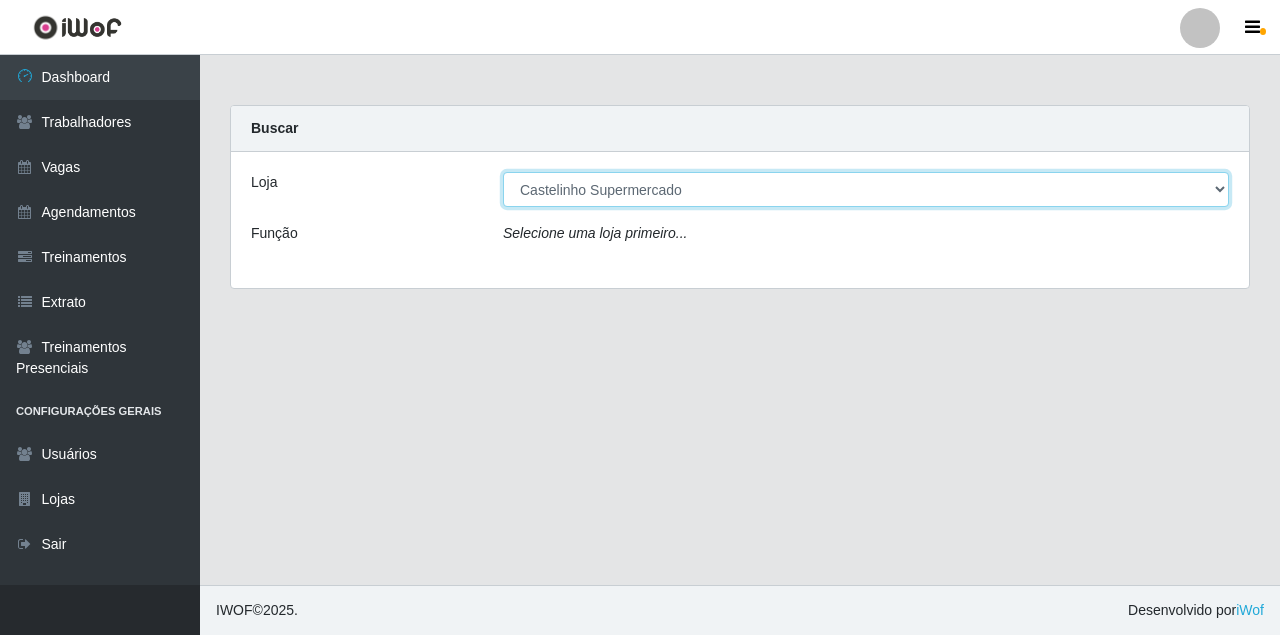 click on "[Selecione...] Castelinho Supermercado" at bounding box center (866, 189) 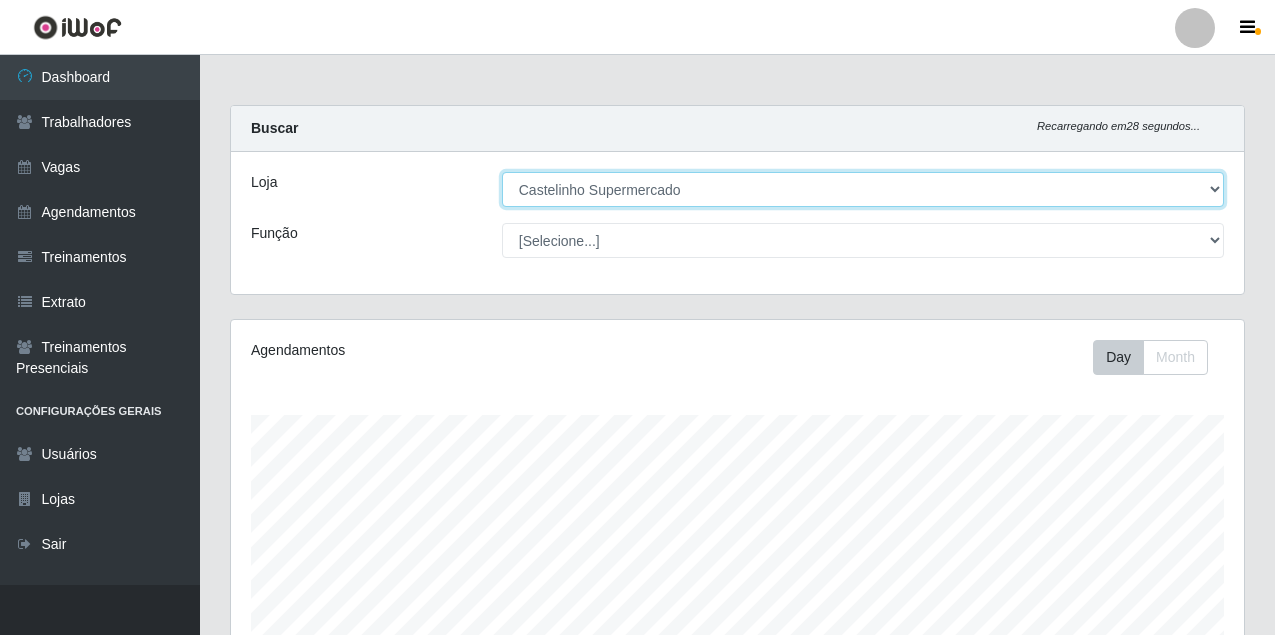 scroll, scrollTop: 999585, scrollLeft: 998987, axis: both 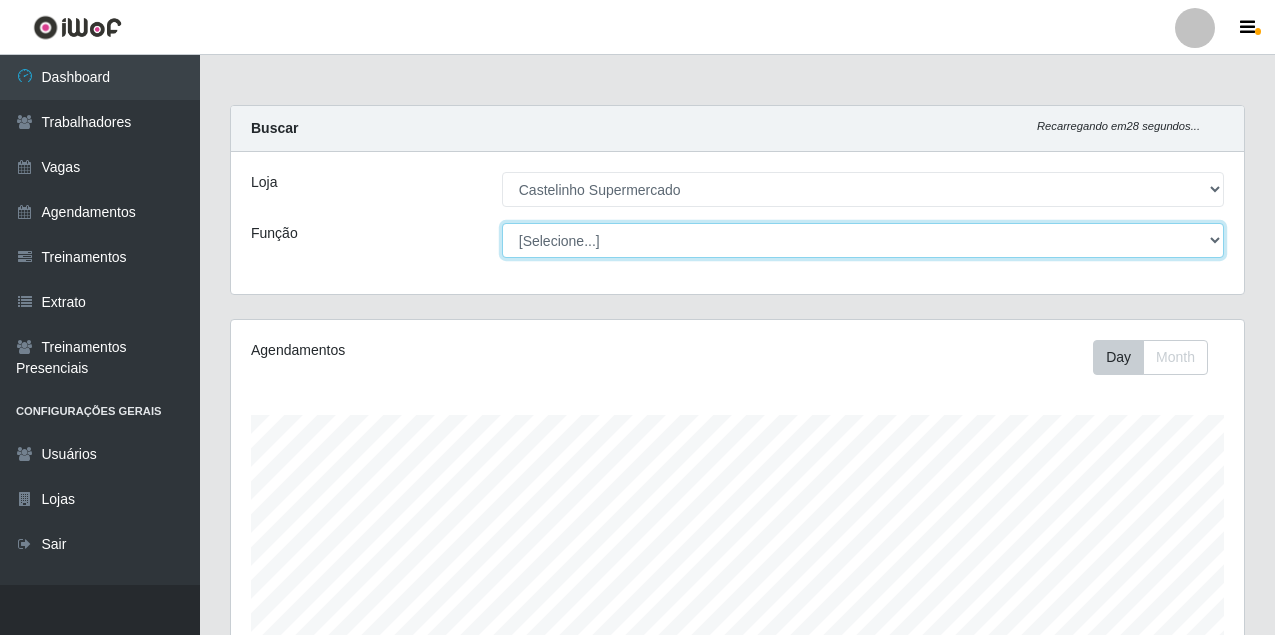 click on "[Selecione...] ASG ASG + ASG ++ Balconista de Açougue Balconista de Açougue + Balconista de Açougue ++ Carregador e Descarregador de Caminhão Carregador e Descarregador de Caminhão + Carregador e Descarregador de Caminhão ++ Embalador Embalador + Embalador ++ Operador de Caixa Operador de Caixa + Operador de Caixa ++ Repositor Repositor + Repositor ++" at bounding box center [863, 240] 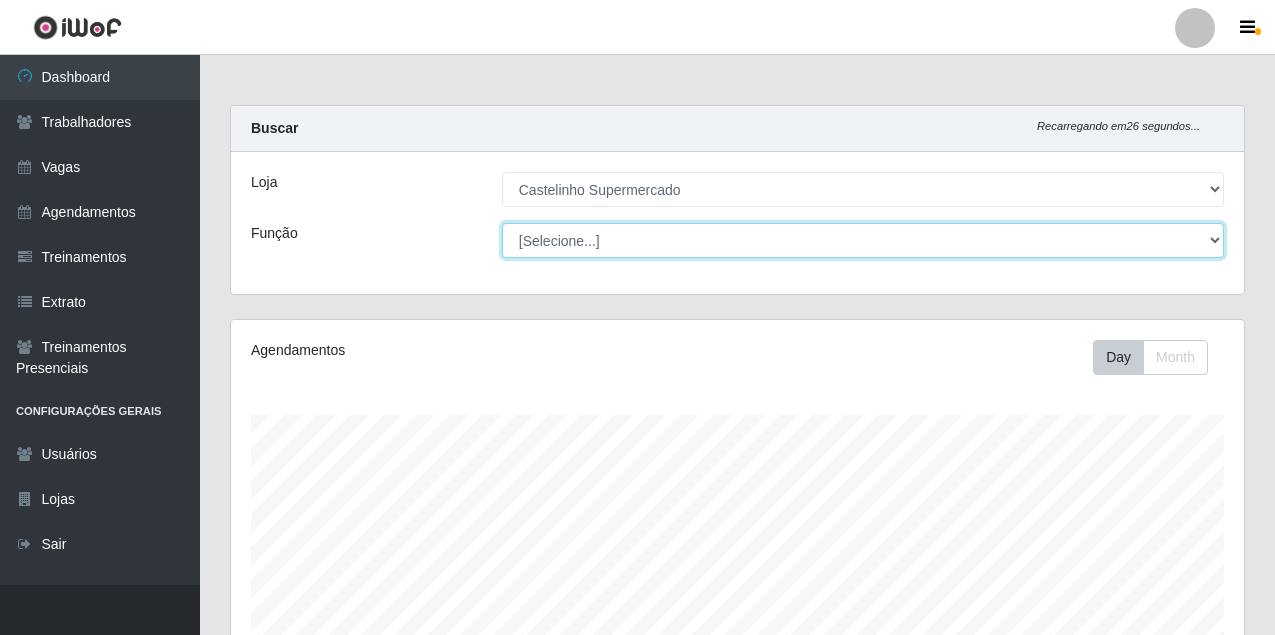 select on "73" 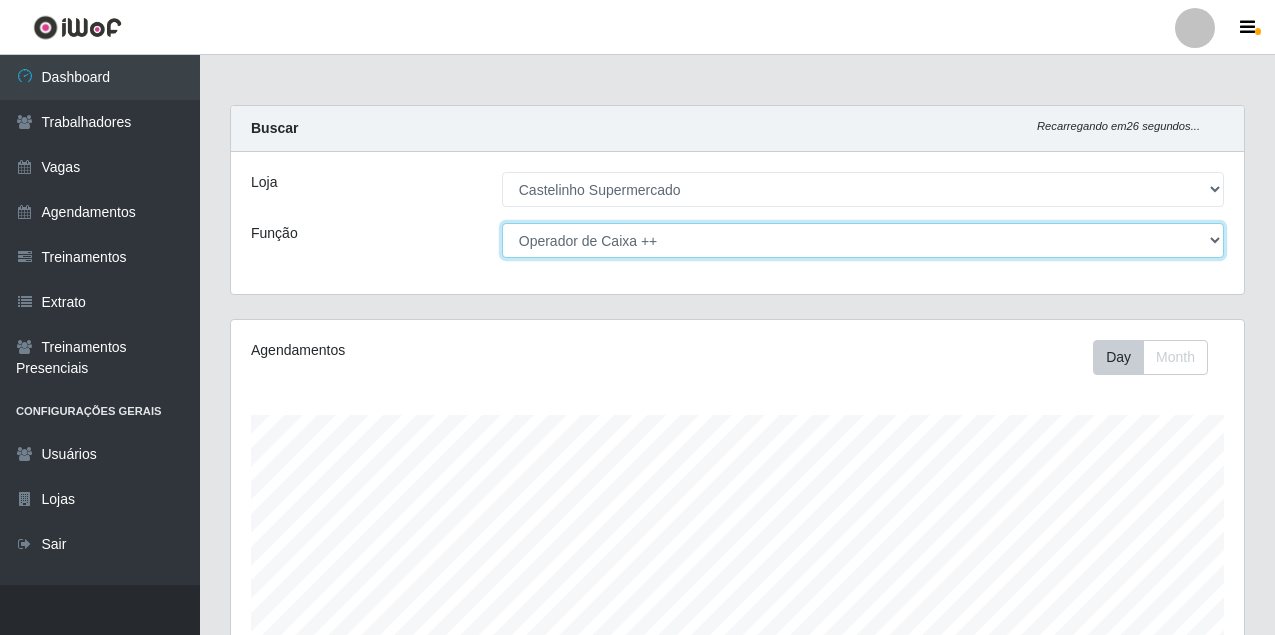 click on "[Selecione...] ASG ASG + ASG ++ Balconista de Açougue Balconista de Açougue + Balconista de Açougue ++ Carregador e Descarregador de Caminhão Carregador e Descarregador de Caminhão + Carregador e Descarregador de Caminhão ++ Embalador Embalador + Embalador ++ Operador de Caixa Operador de Caixa + Operador de Caixa ++ Repositor Repositor + Repositor ++" at bounding box center (863, 240) 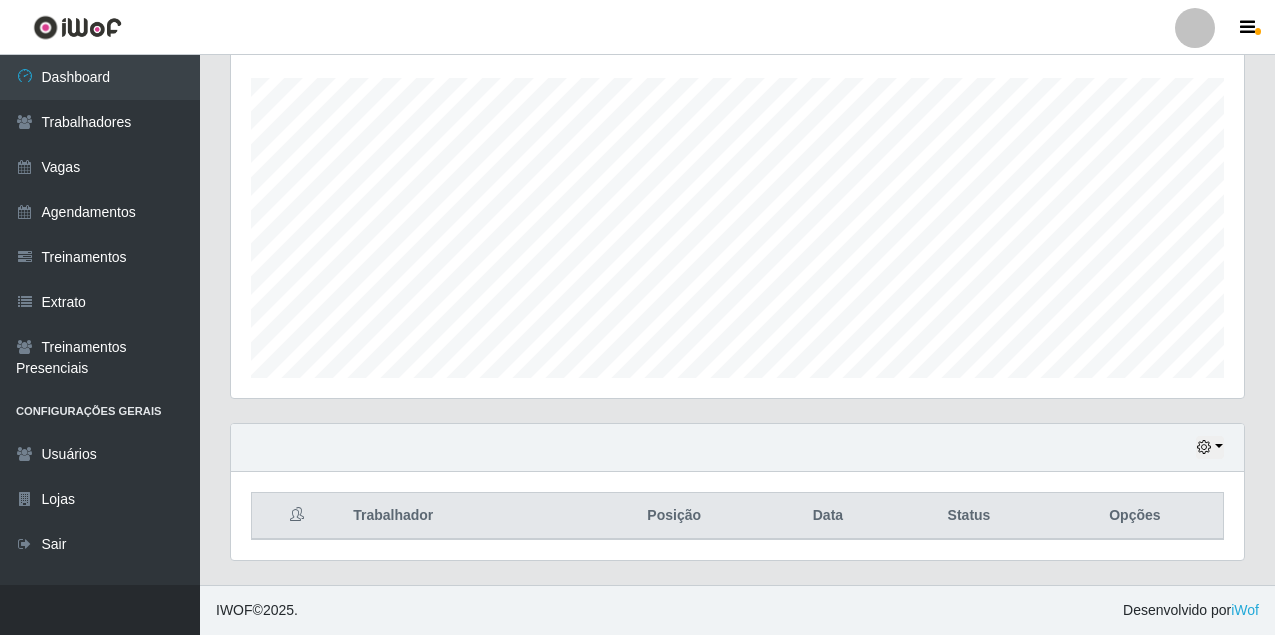 scroll, scrollTop: 37, scrollLeft: 0, axis: vertical 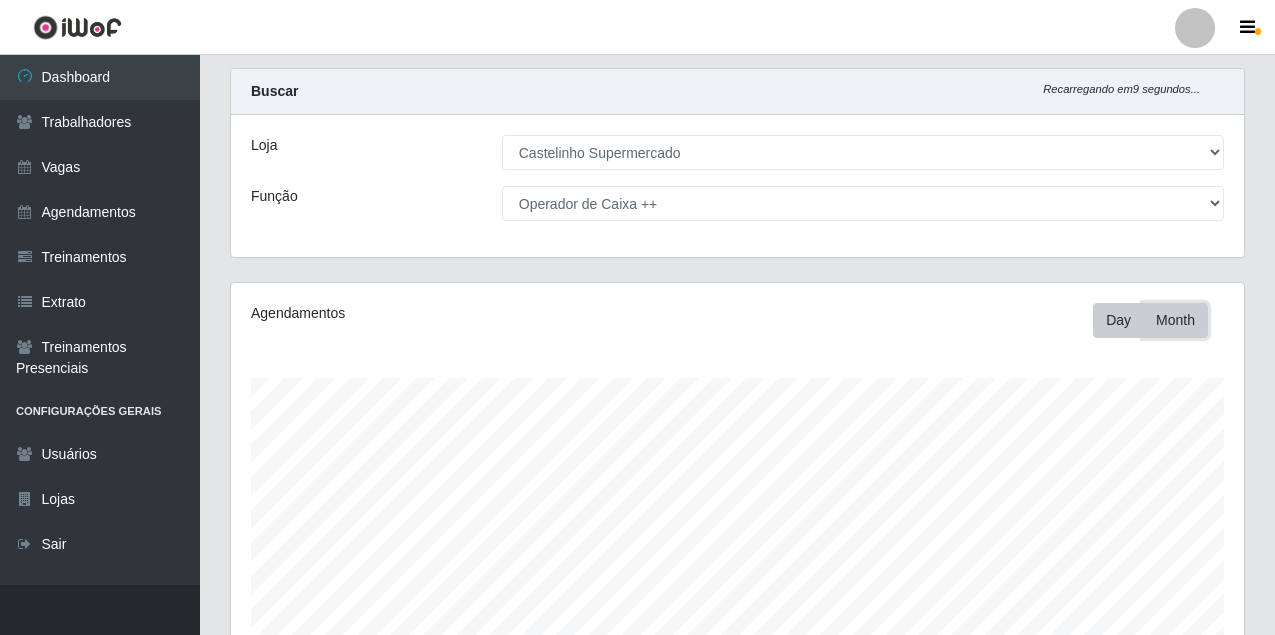 click on "Month" at bounding box center (1175, 320) 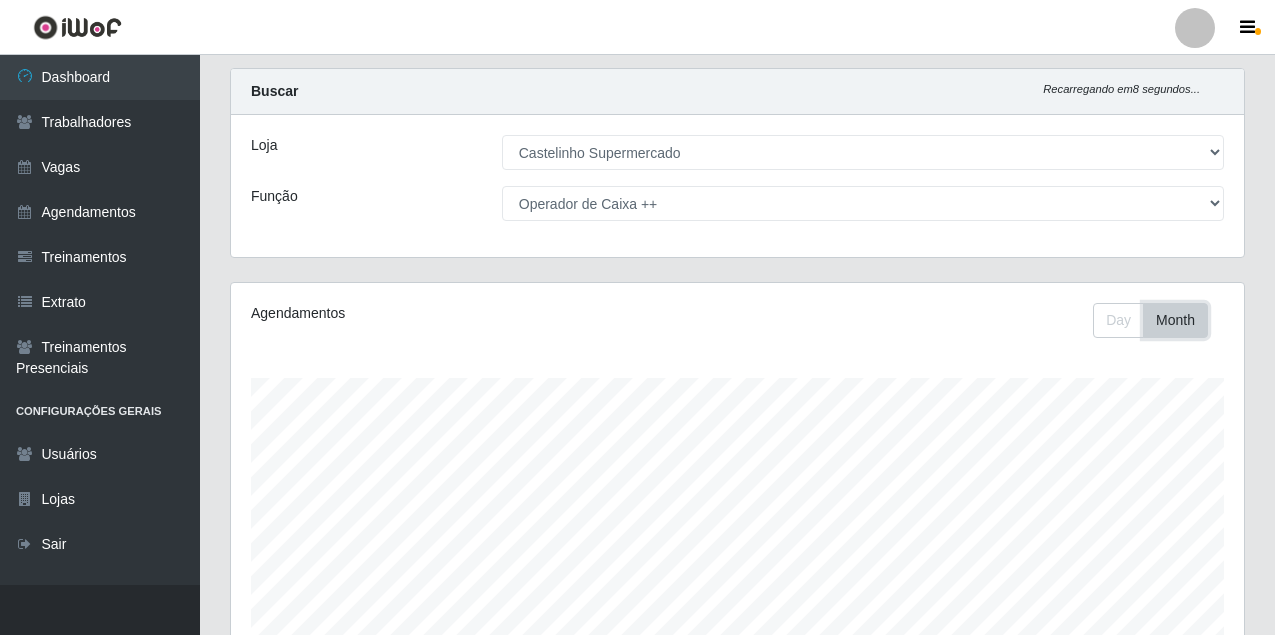 scroll, scrollTop: 337, scrollLeft: 0, axis: vertical 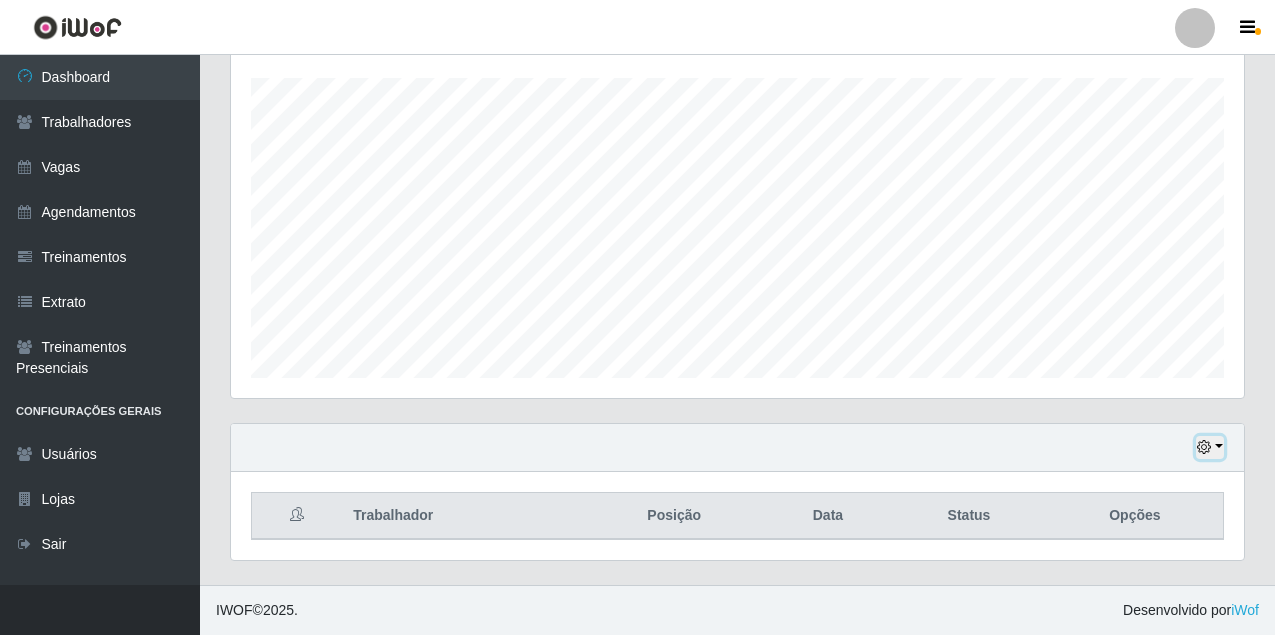 click at bounding box center (1210, 447) 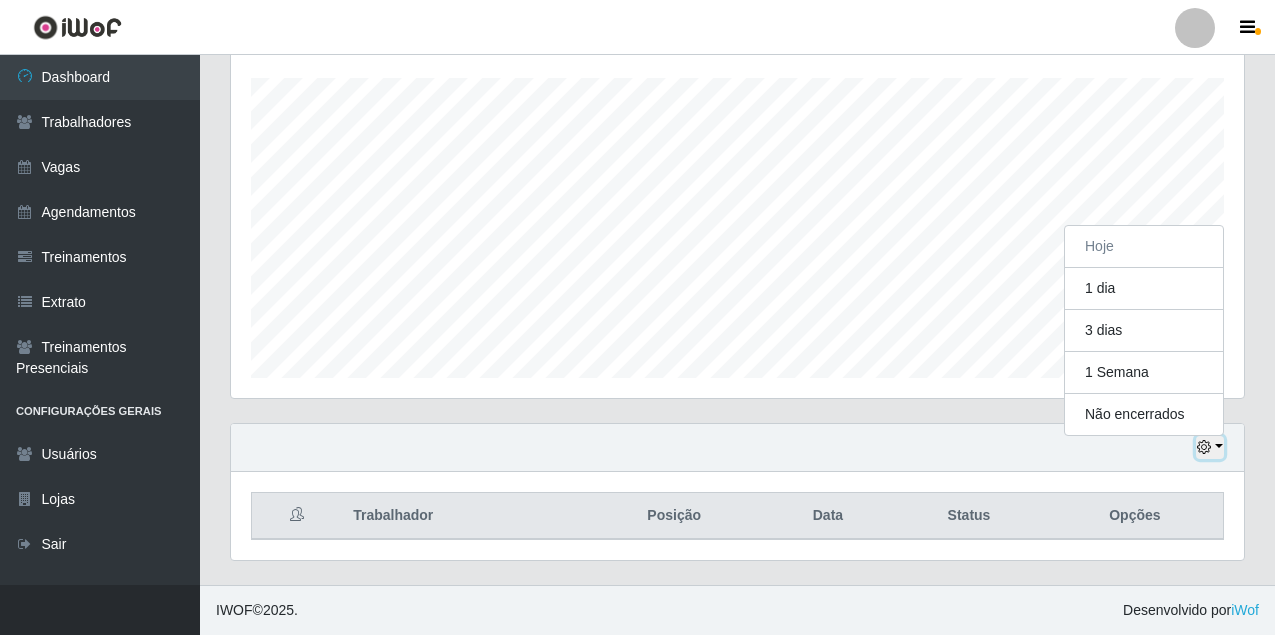 scroll, scrollTop: 415, scrollLeft: 1013, axis: both 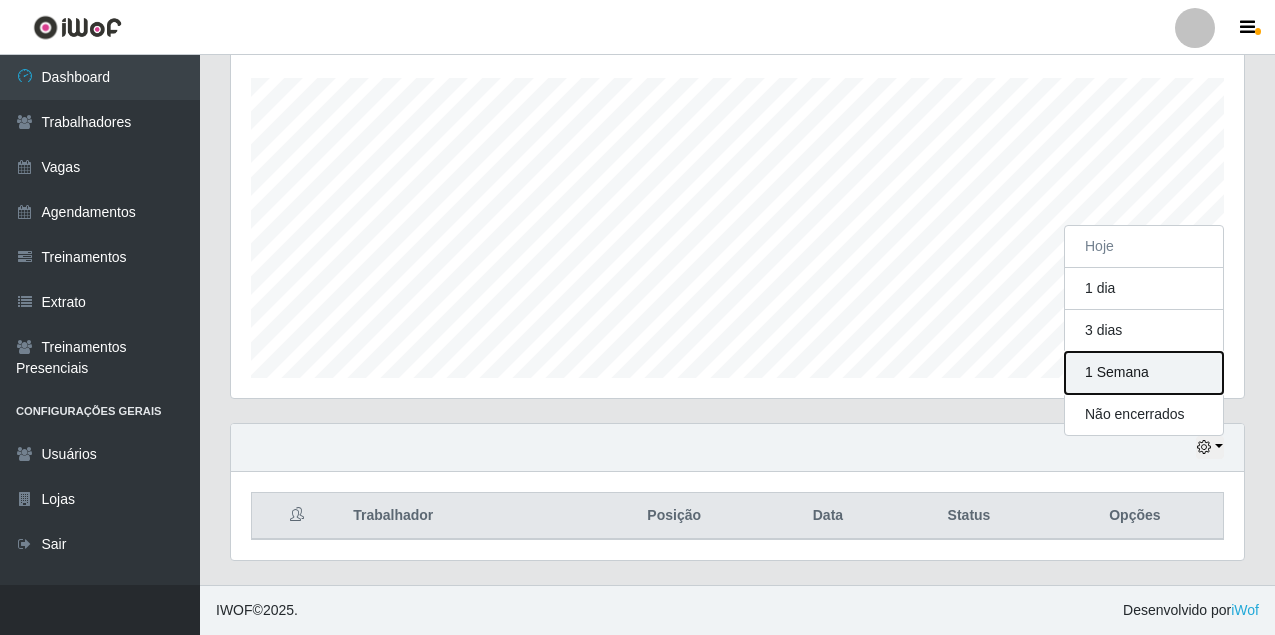 click on "1 Semana" at bounding box center [1144, 373] 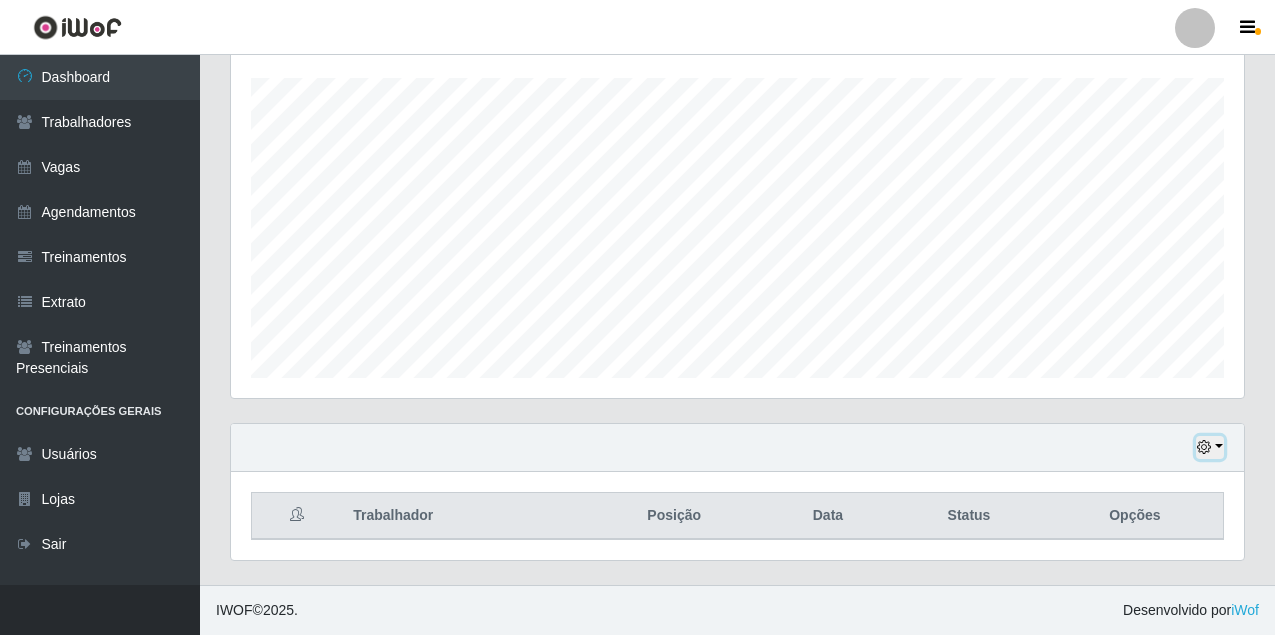click at bounding box center [1210, 447] 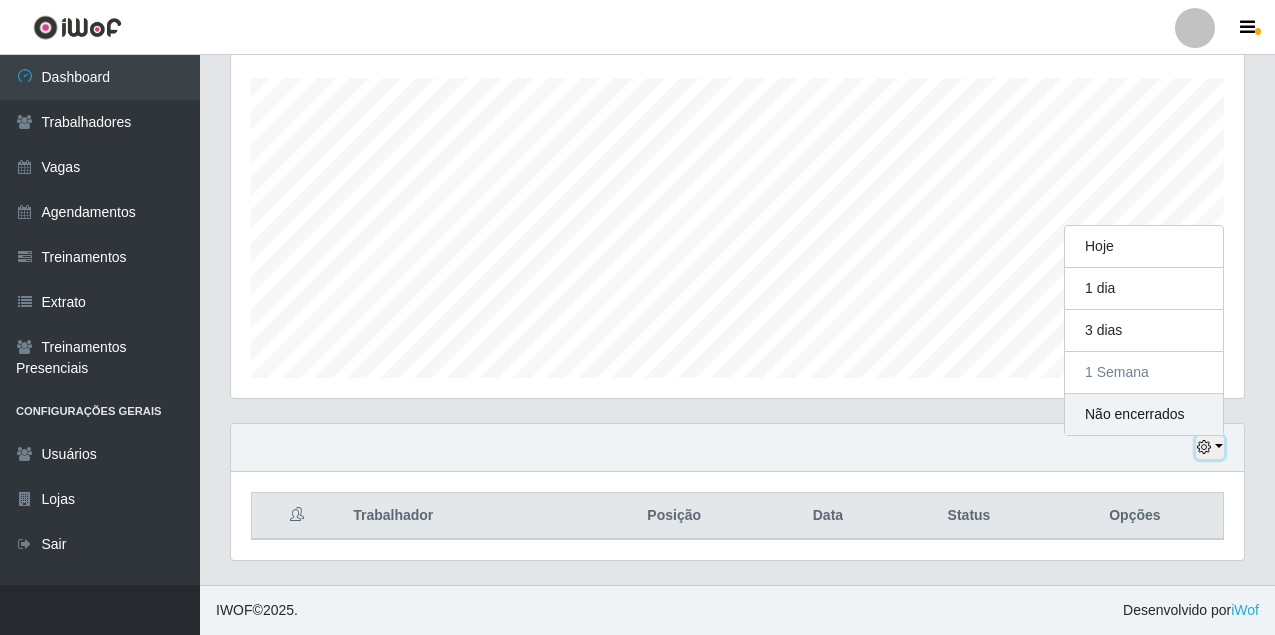 scroll, scrollTop: 415, scrollLeft: 1013, axis: both 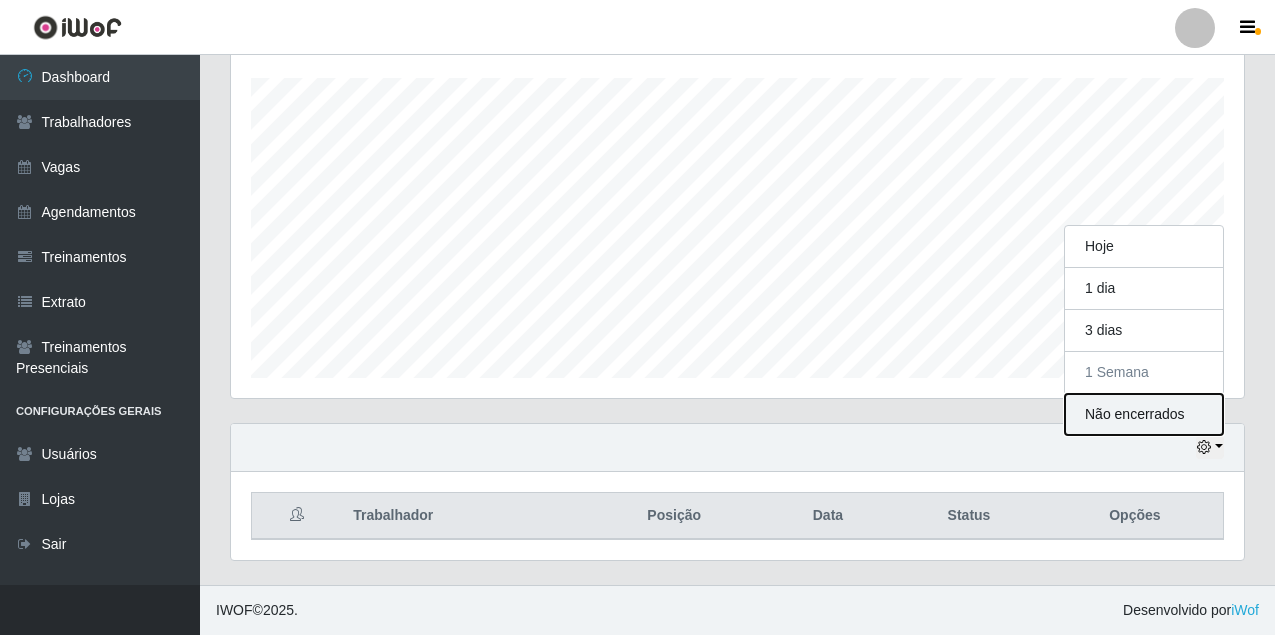 click on "Não encerrados" at bounding box center [1144, 414] 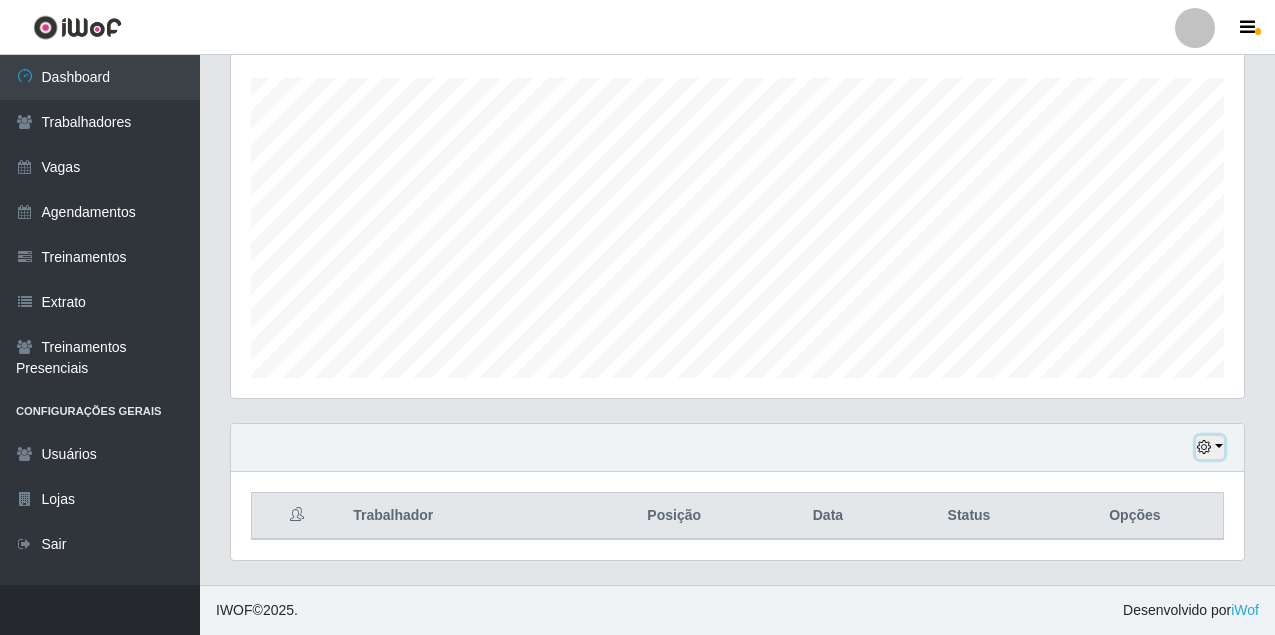 click at bounding box center [1204, 447] 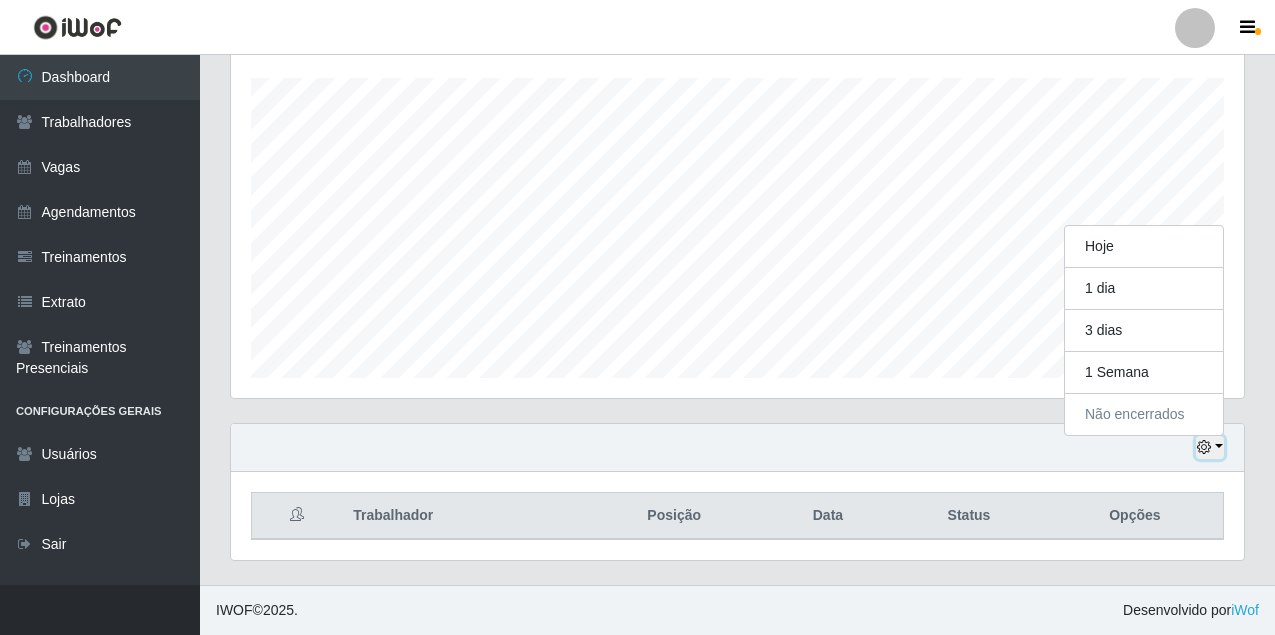 scroll, scrollTop: 415, scrollLeft: 1013, axis: both 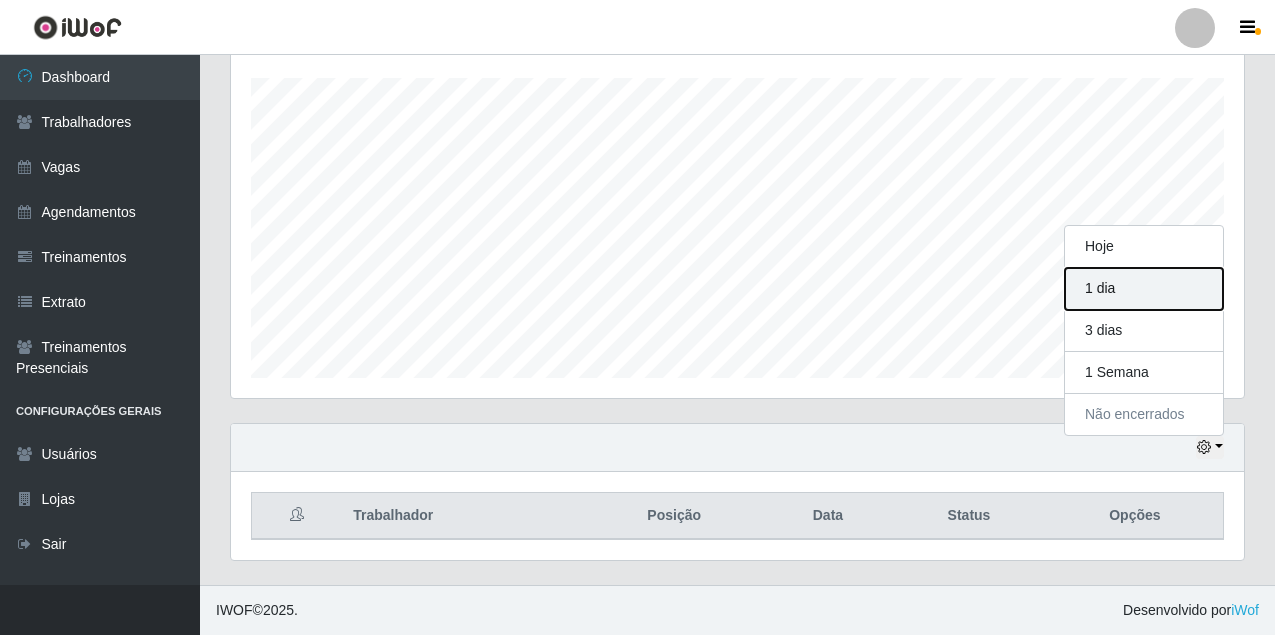 click on "1 dia" at bounding box center [1144, 289] 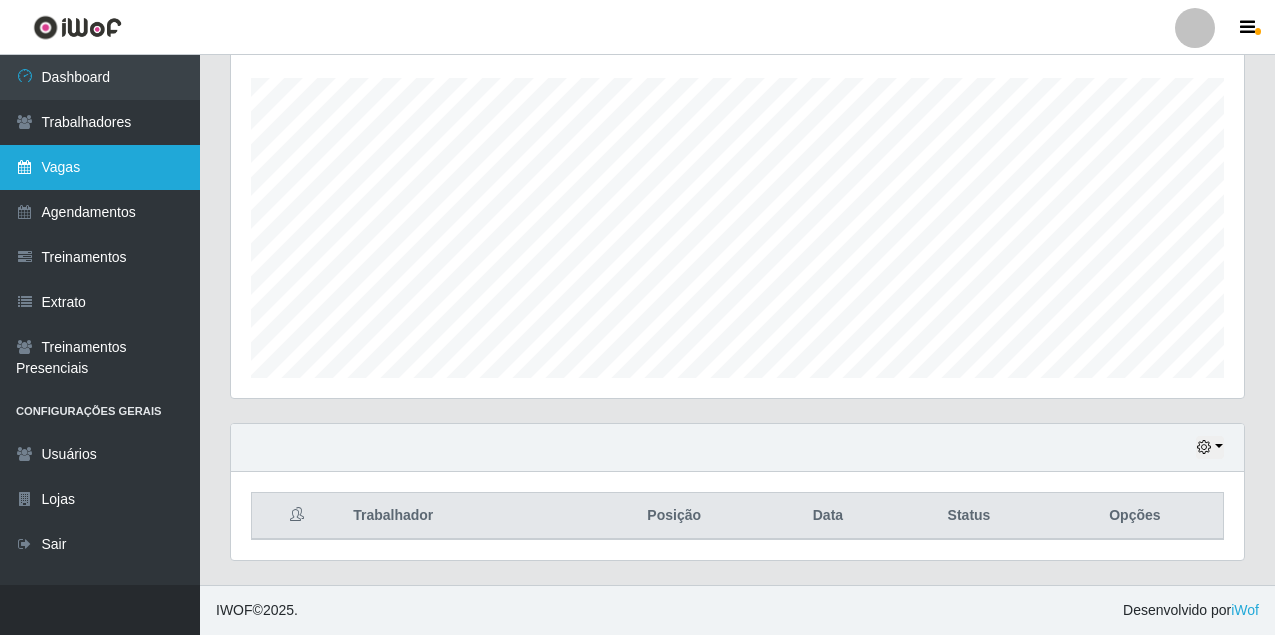 scroll, scrollTop: 0, scrollLeft: 0, axis: both 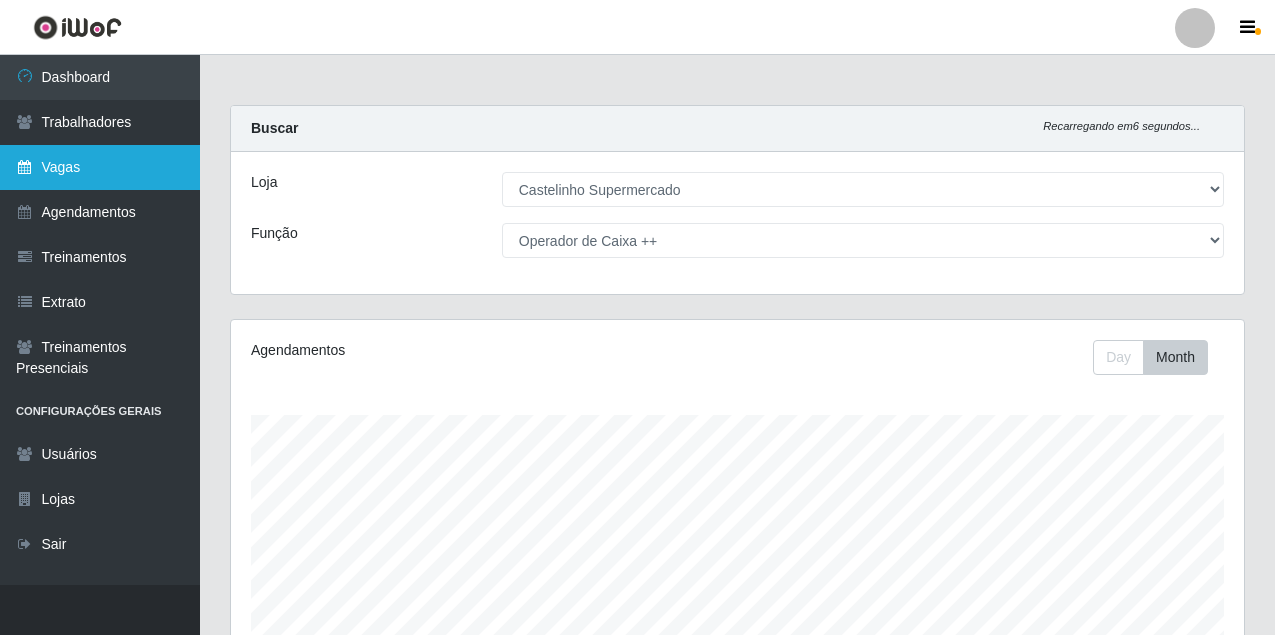 click on "Vagas" at bounding box center [100, 167] 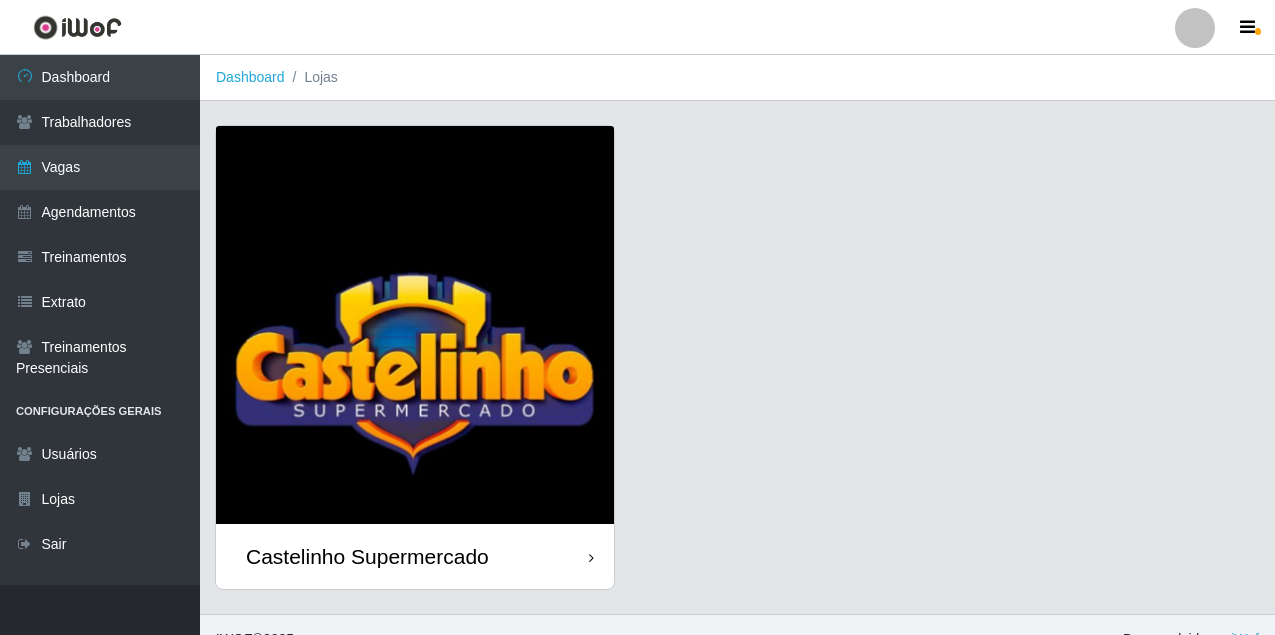 scroll, scrollTop: 29, scrollLeft: 0, axis: vertical 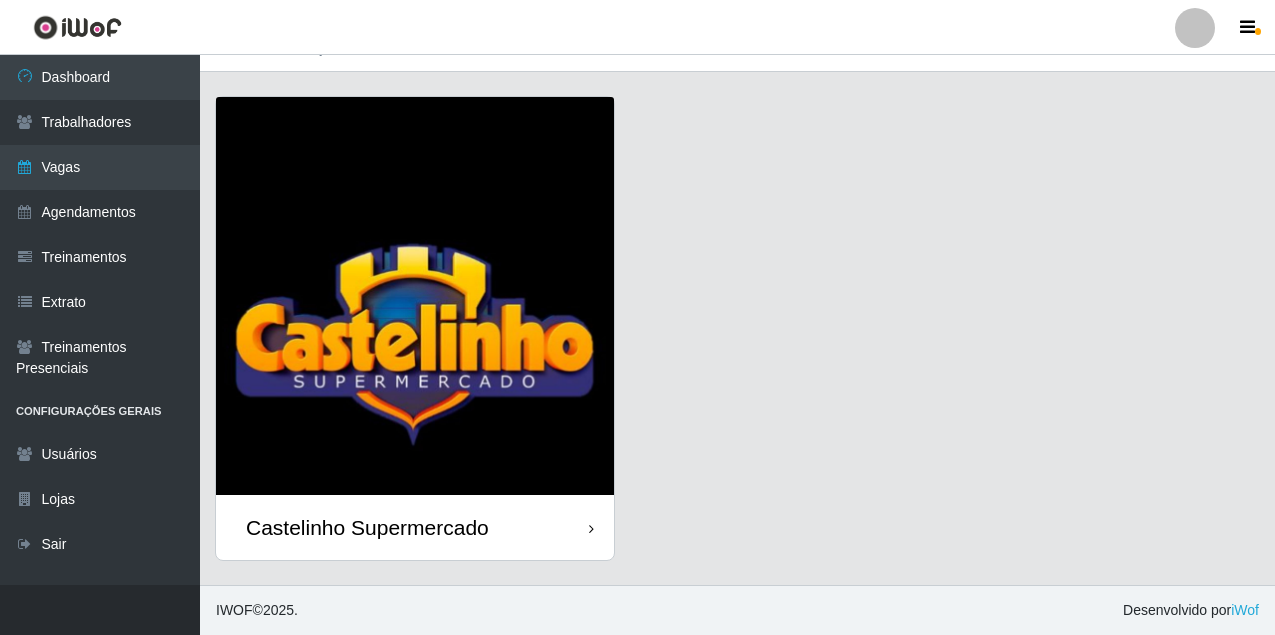 click on "Castelinho Supermercado" at bounding box center (367, 527) 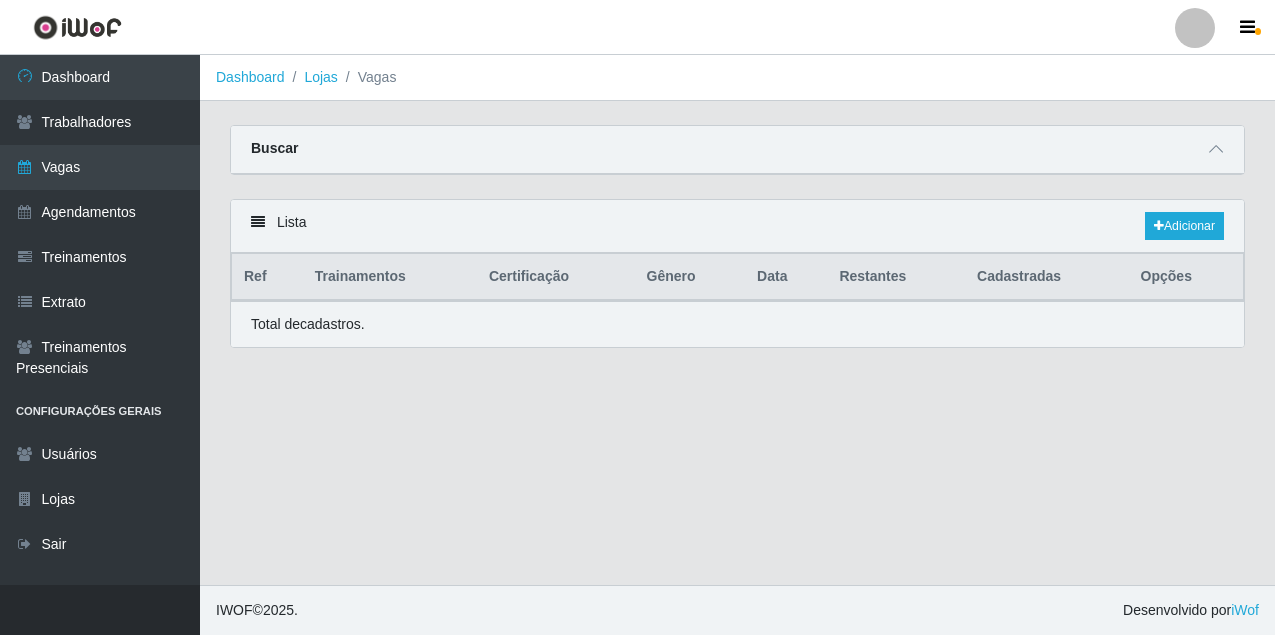 scroll, scrollTop: 0, scrollLeft: 0, axis: both 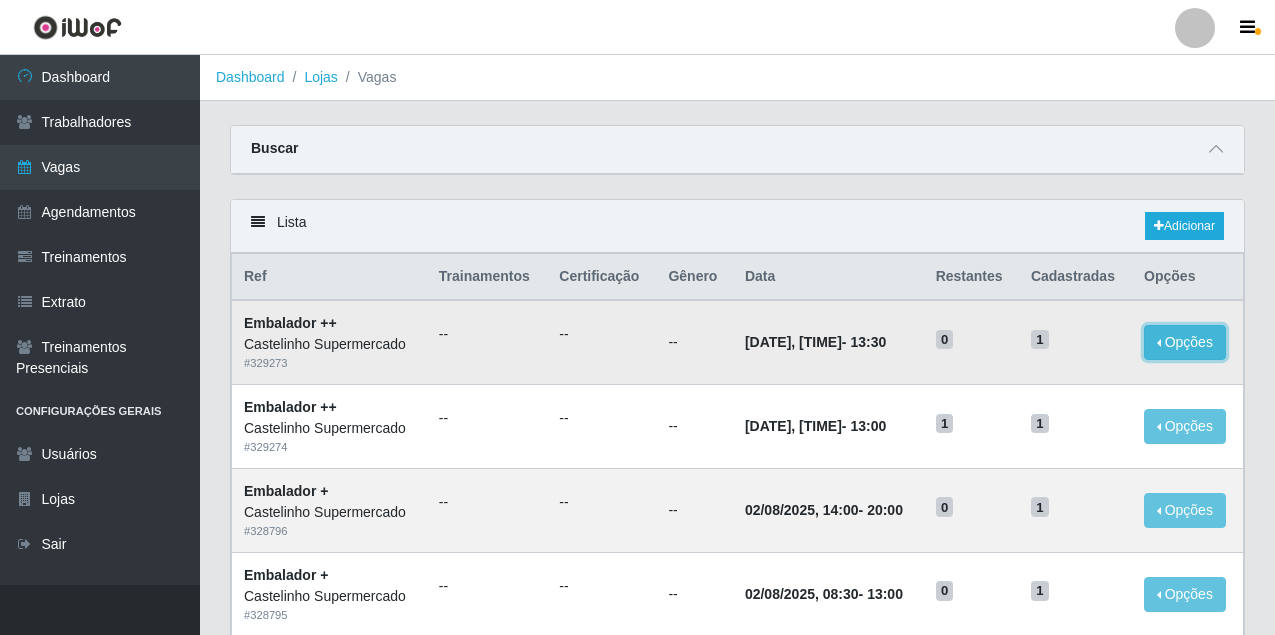 click on "Opções" at bounding box center [1185, 342] 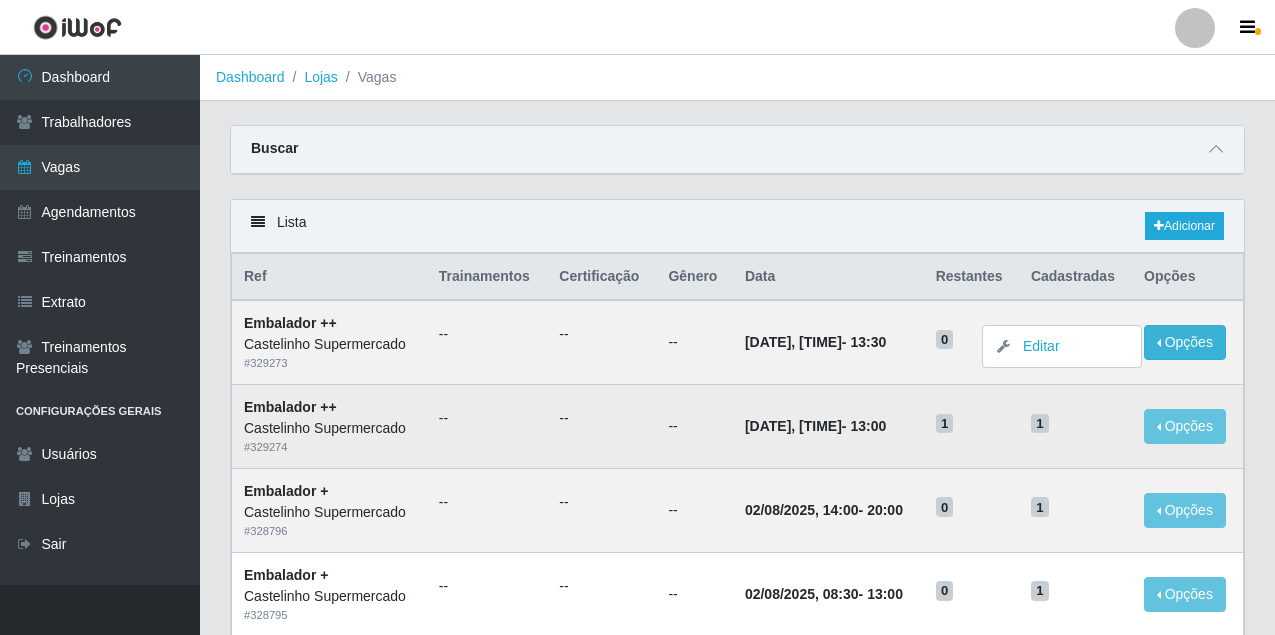 click on "[DATE]  -   [TIME]" at bounding box center [828, 427] 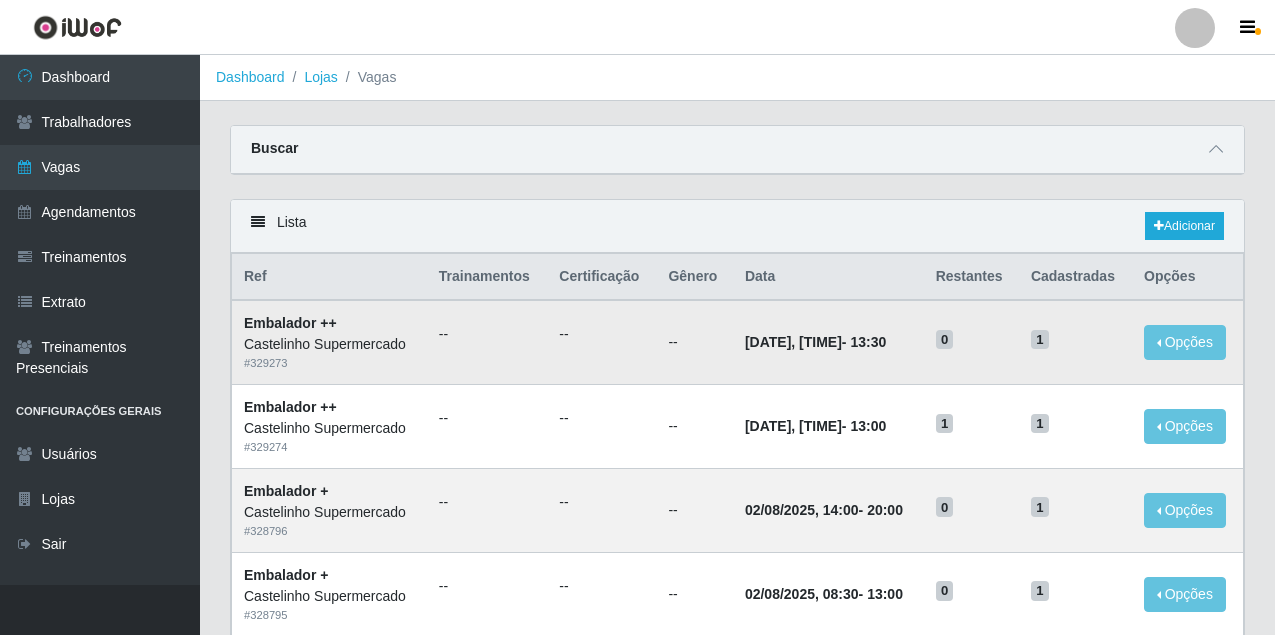 click on "[DATE]  -   [TIME]" at bounding box center (828, 342) 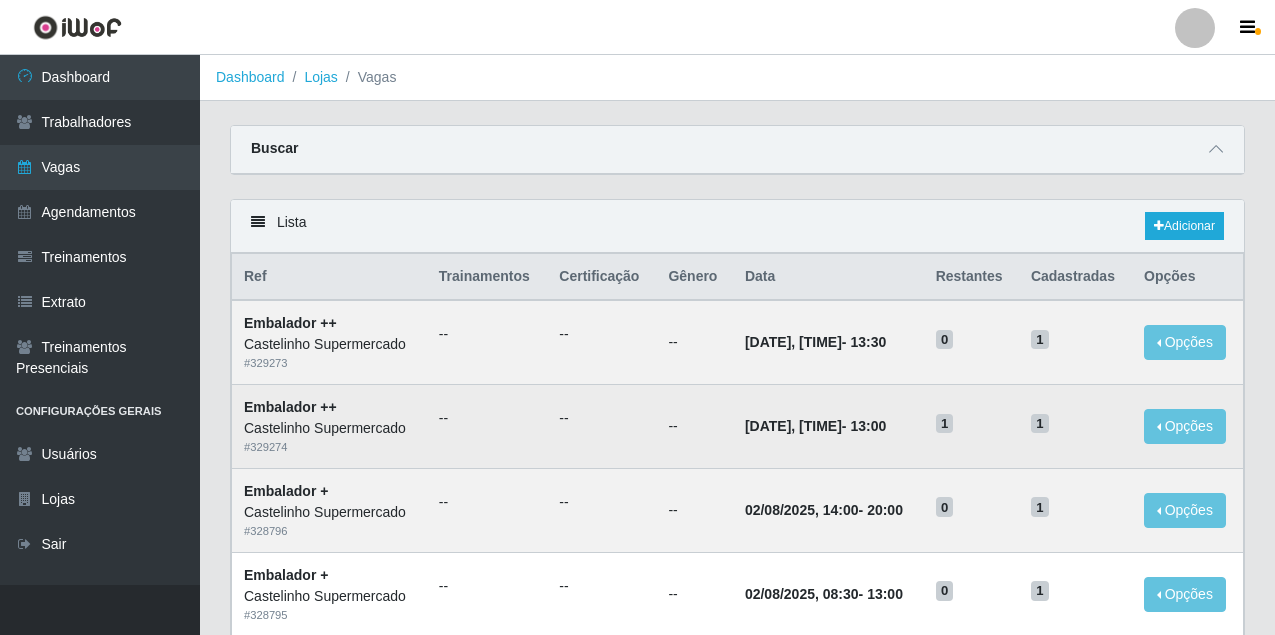 click on "1" at bounding box center (945, 424) 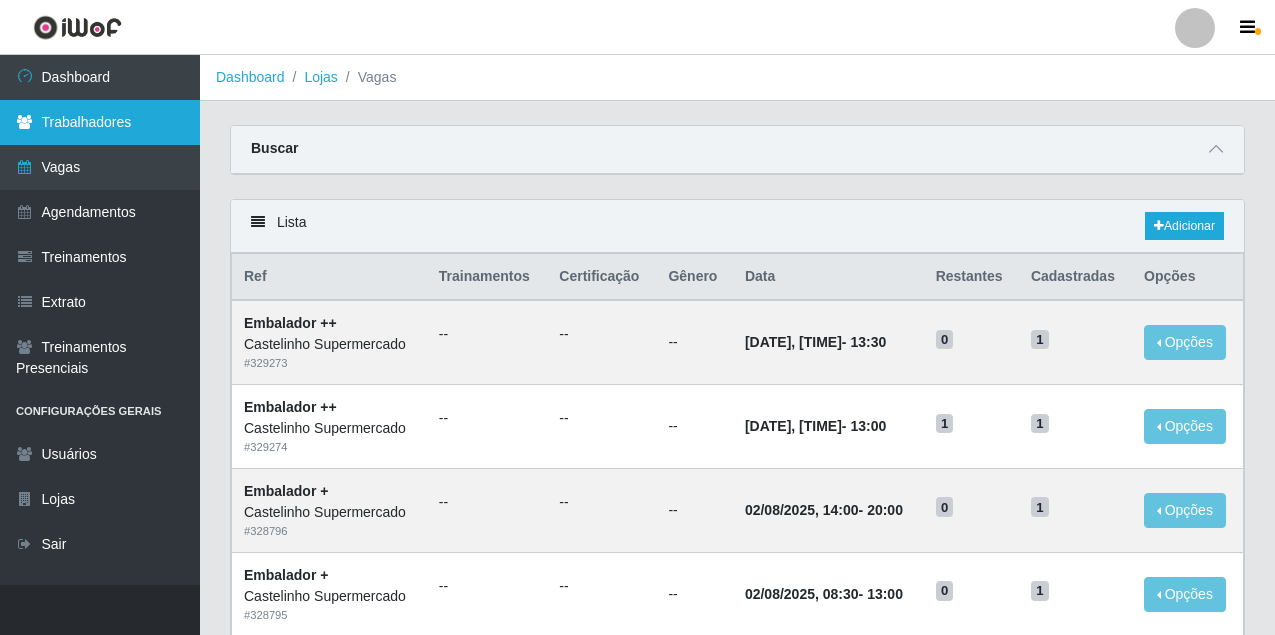 click on "Trabalhadores" at bounding box center [100, 122] 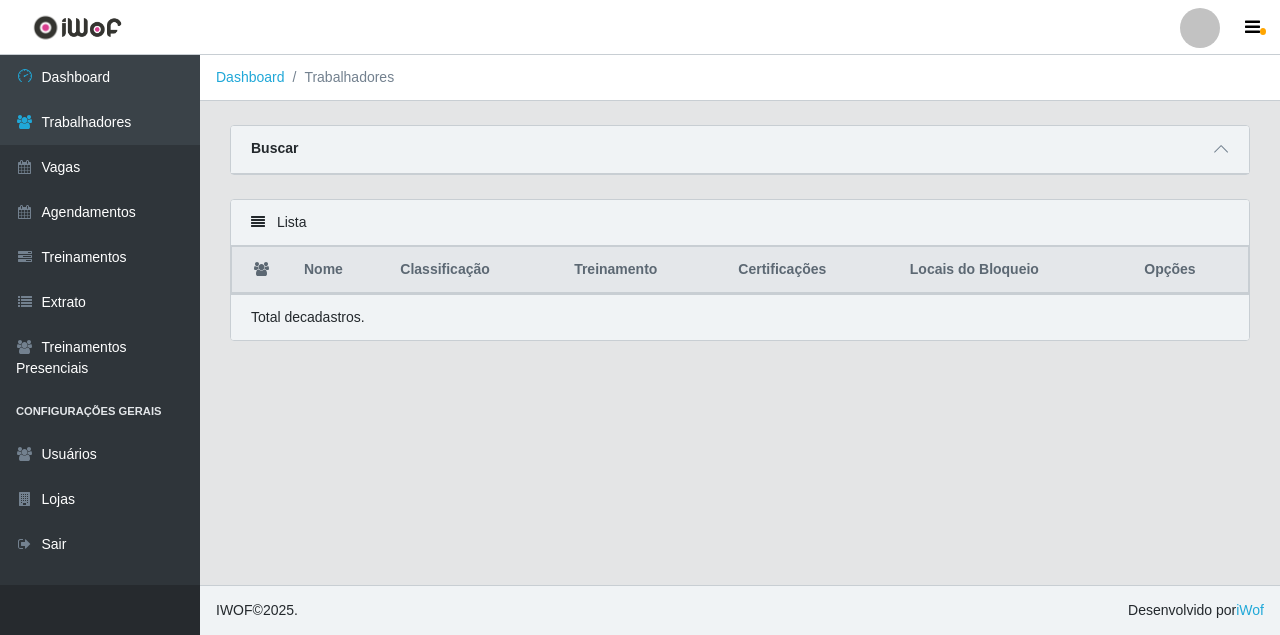 click on "Lista" at bounding box center (740, 223) 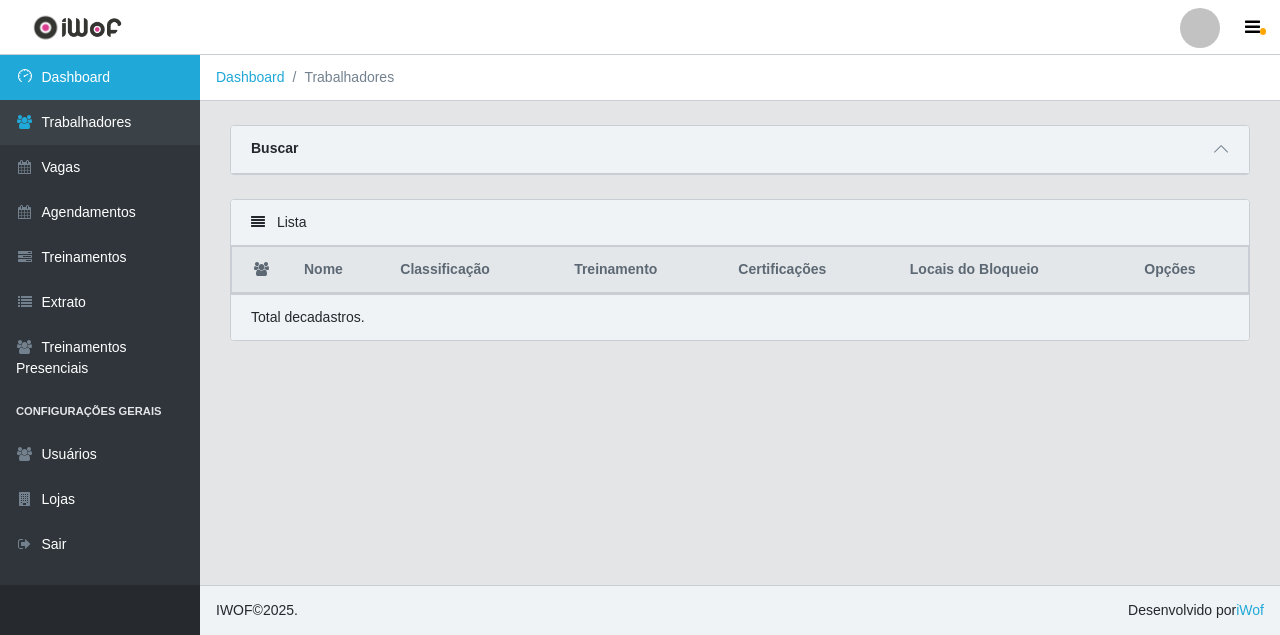 click on "Dashboard" at bounding box center [100, 77] 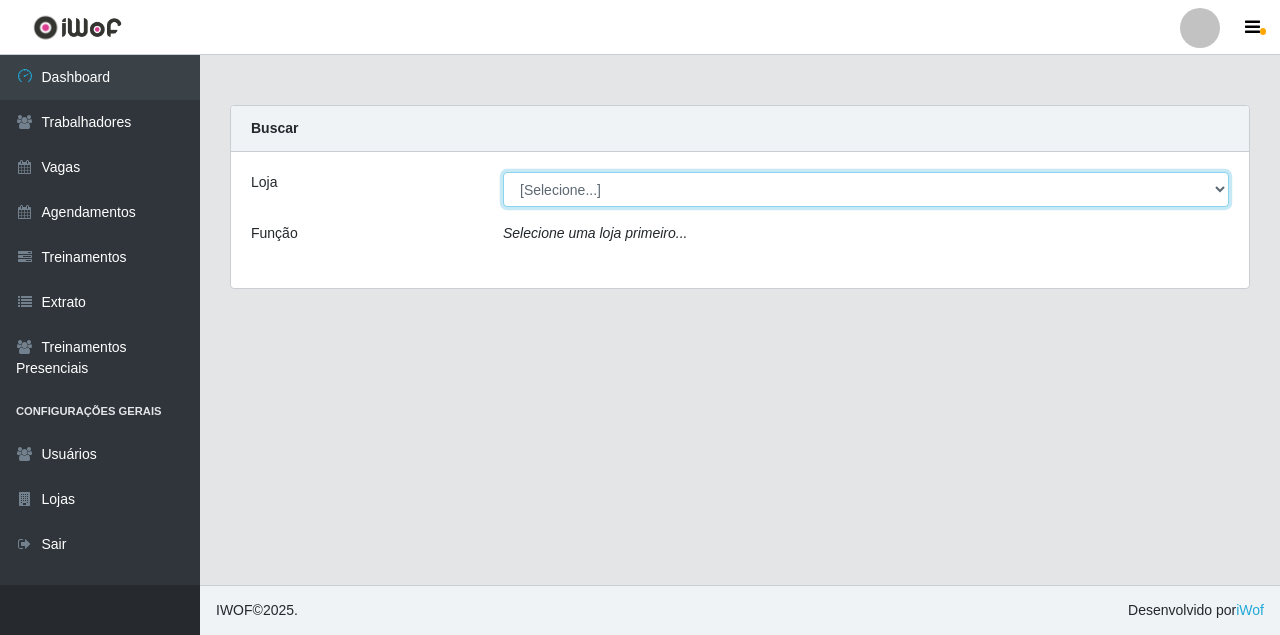 click on "[Selecione...] Castelinho Supermercado" at bounding box center [866, 189] 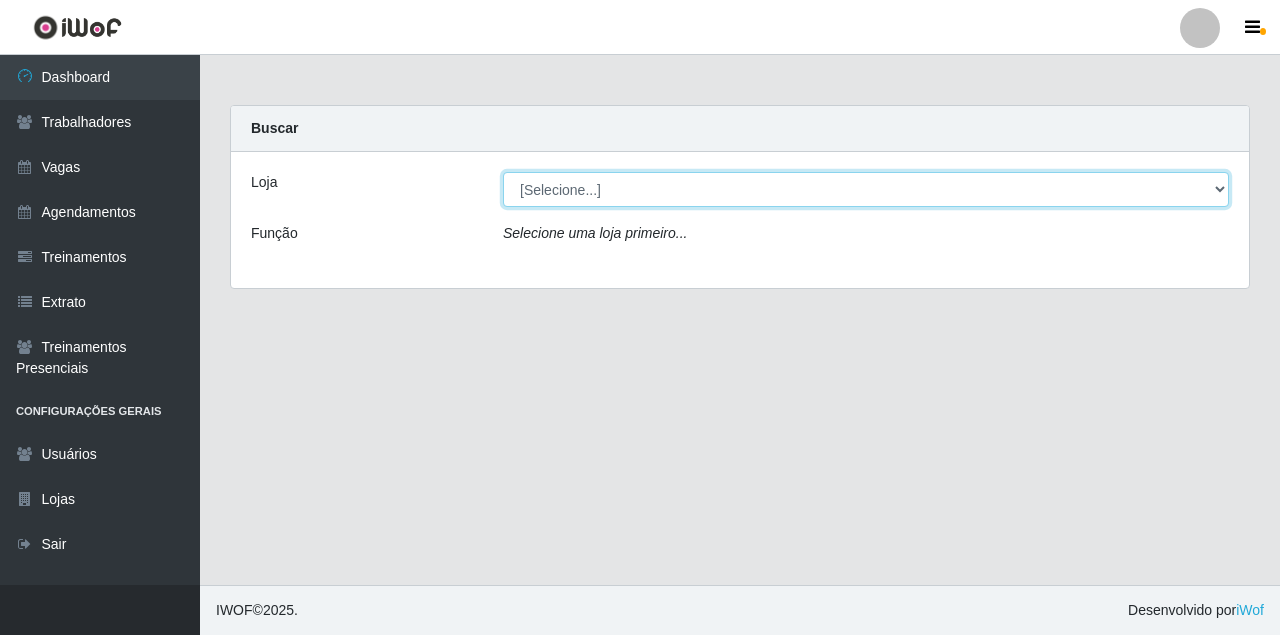 select on "377" 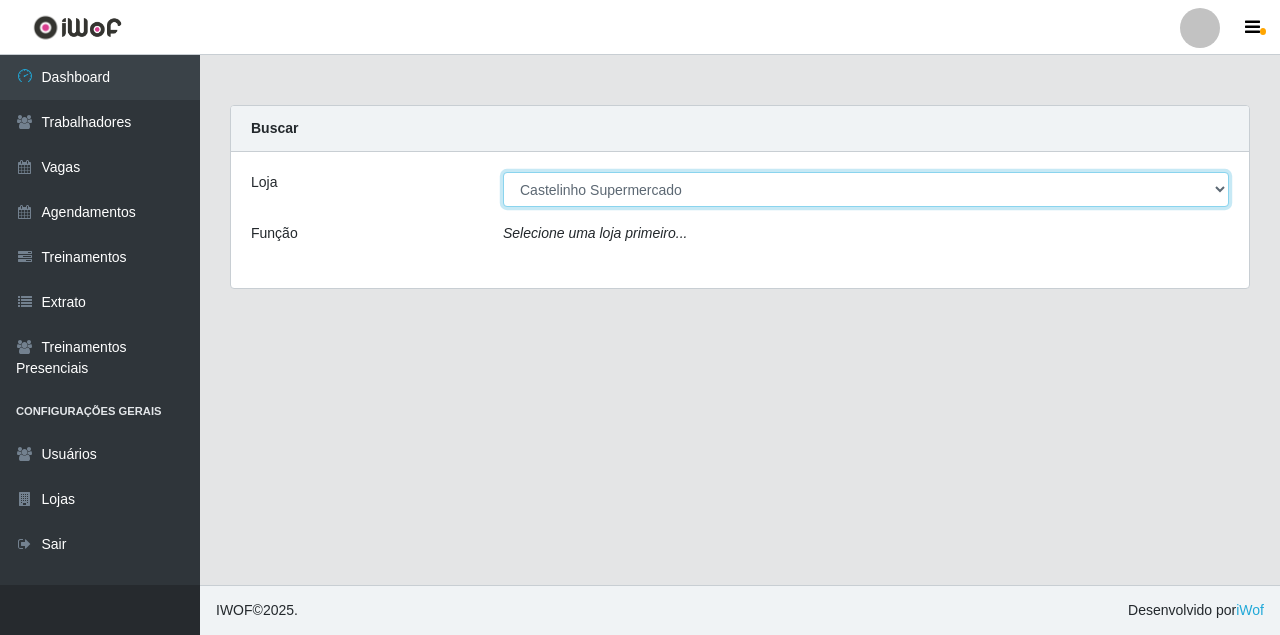 click on "[Selecione...] Castelinho Supermercado" at bounding box center [866, 189] 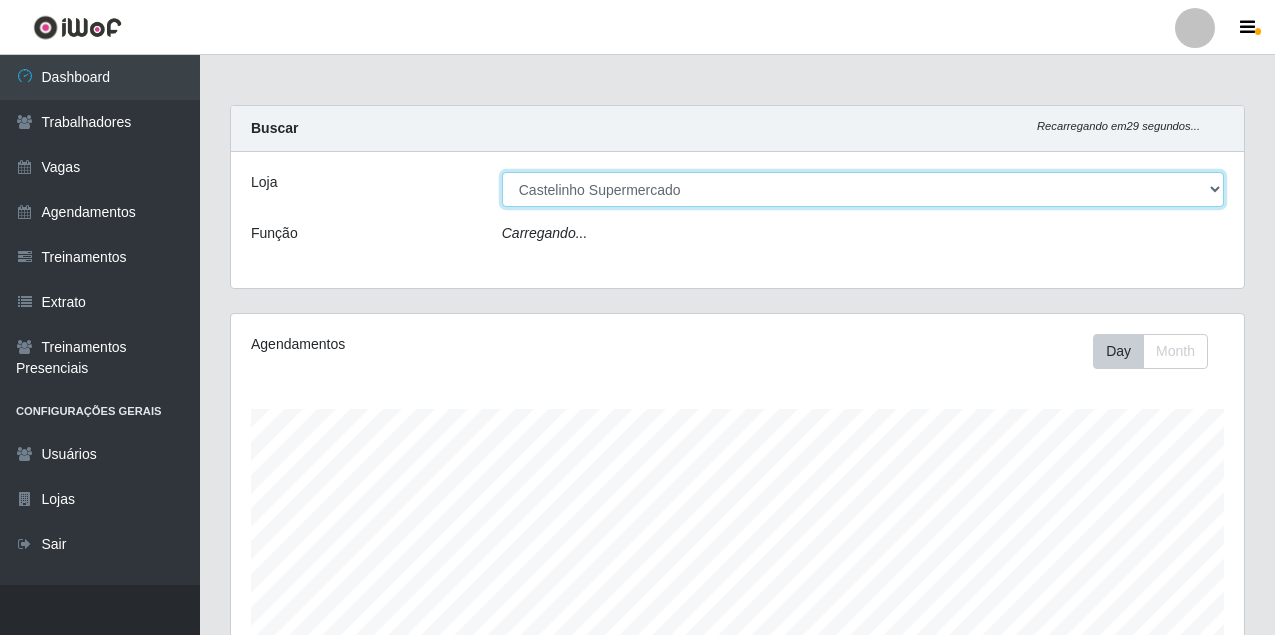 scroll, scrollTop: 999585, scrollLeft: 998987, axis: both 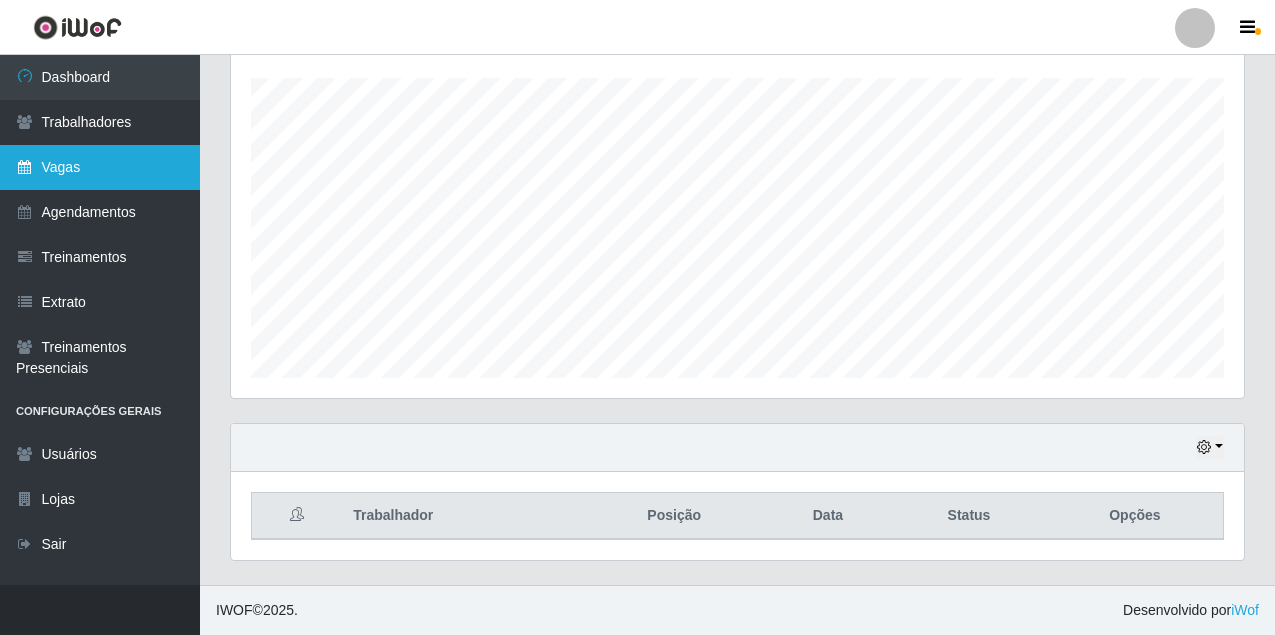 click on "Vagas" at bounding box center [100, 167] 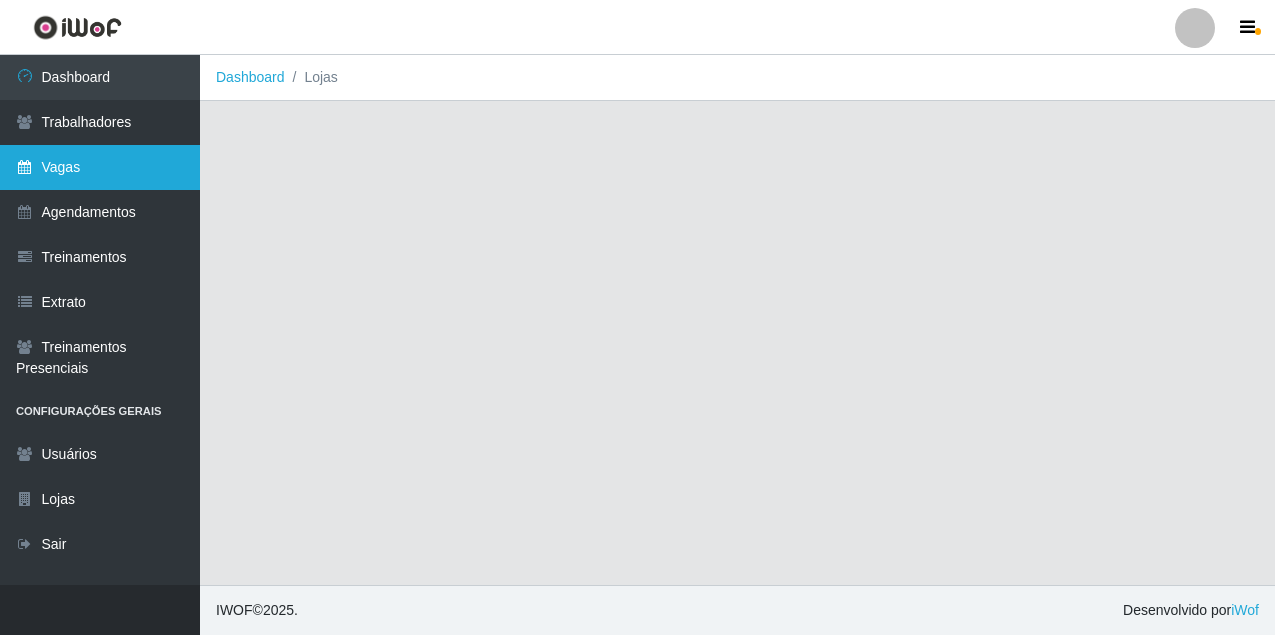 scroll, scrollTop: 0, scrollLeft: 0, axis: both 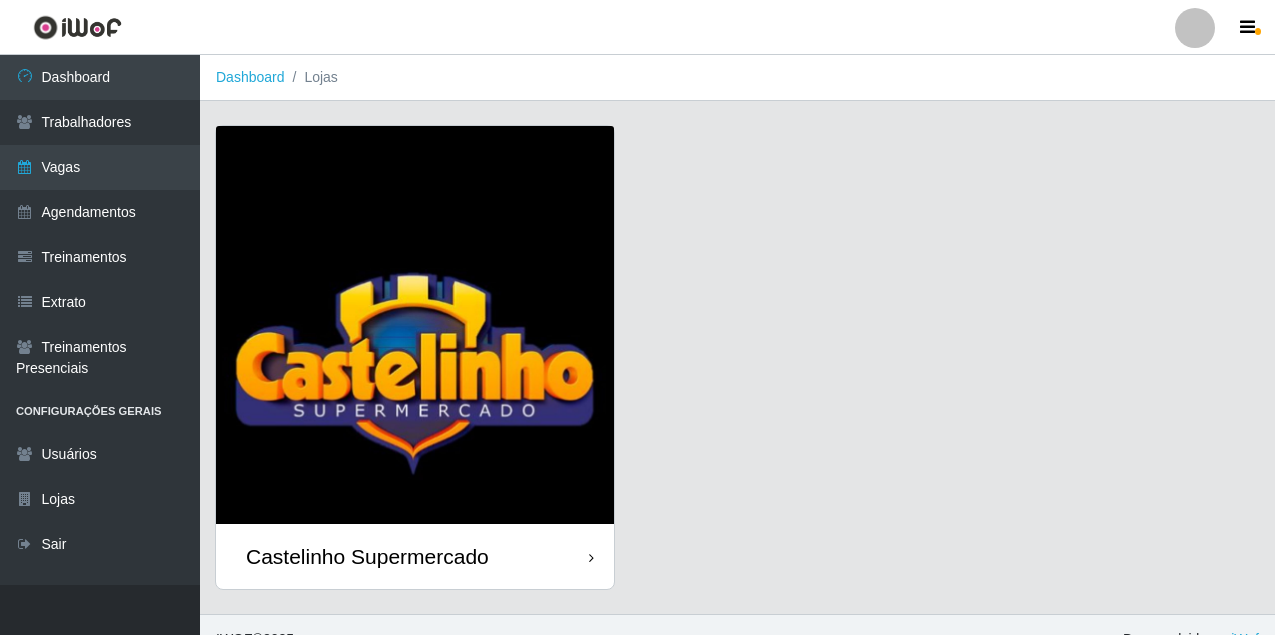 click on "Castelinho Supermercado" at bounding box center [415, 556] 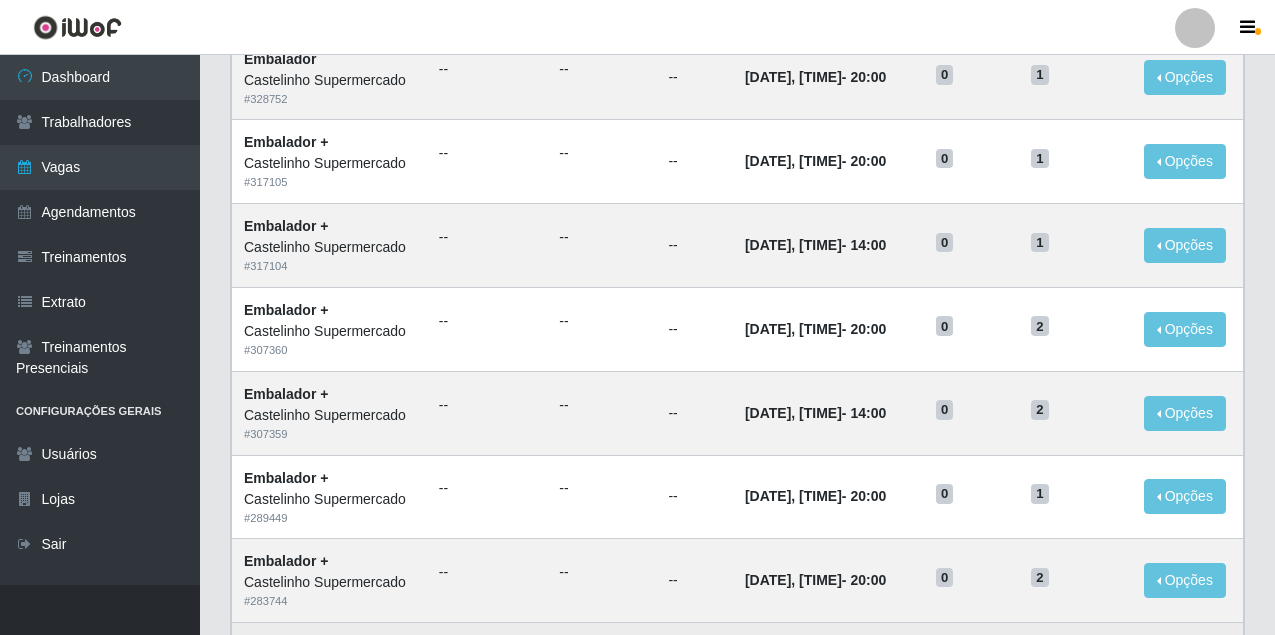 scroll, scrollTop: 700, scrollLeft: 0, axis: vertical 